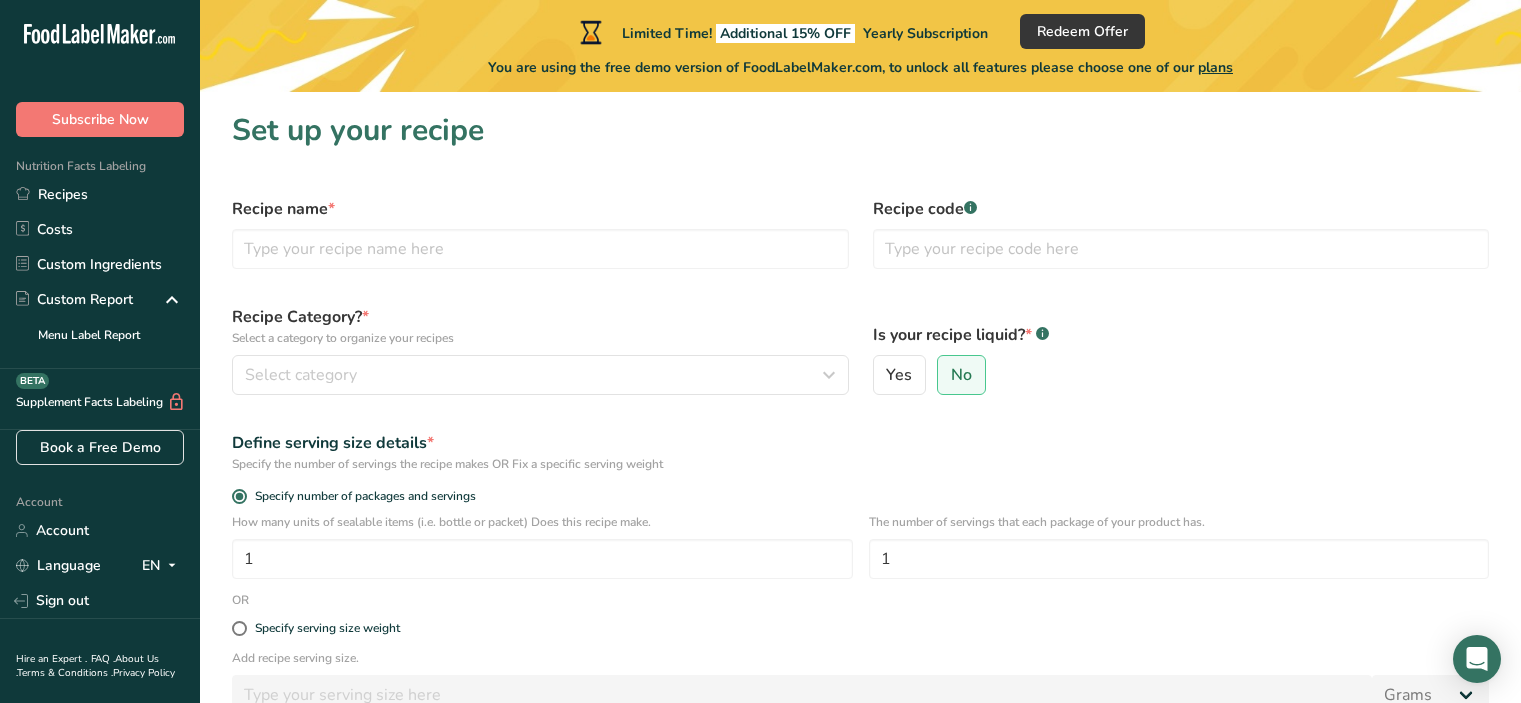 scroll, scrollTop: 0, scrollLeft: 0, axis: both 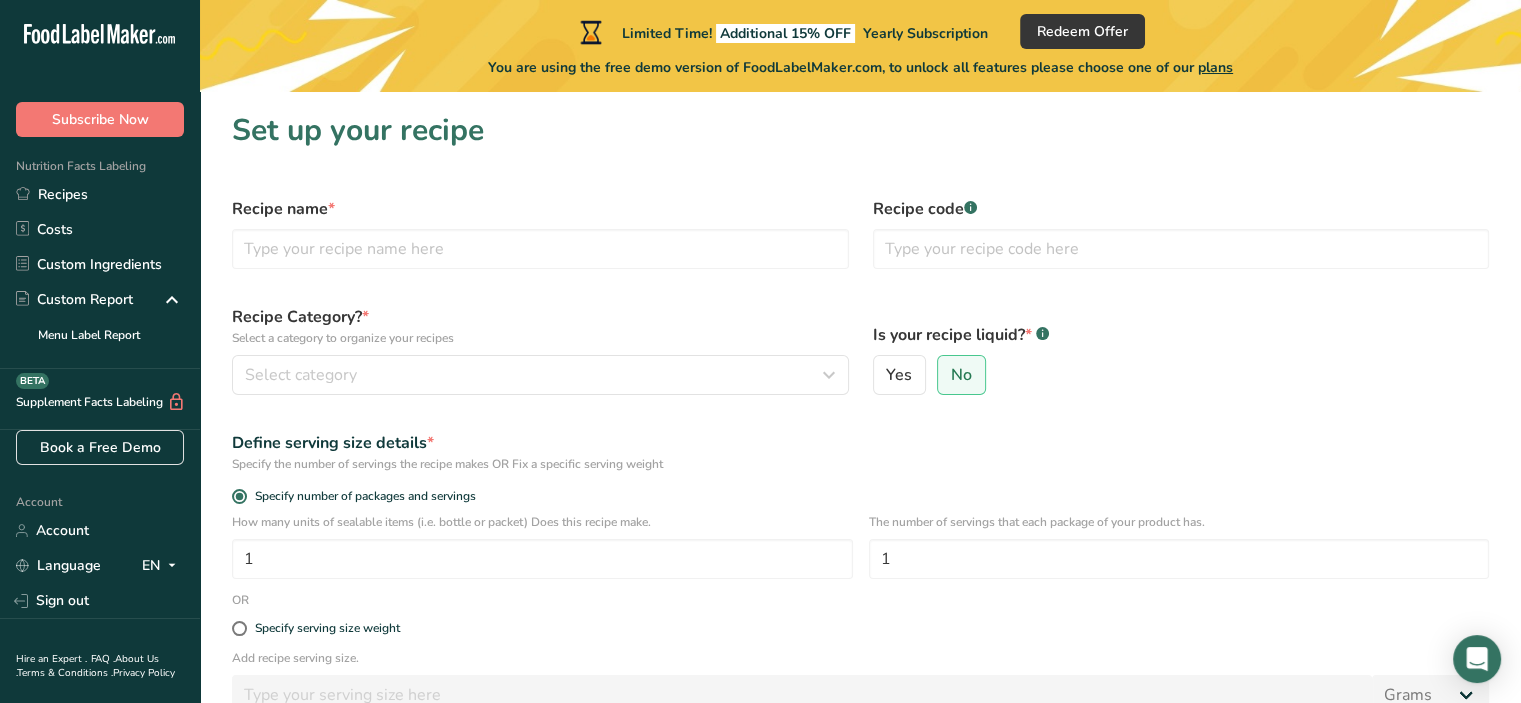 click 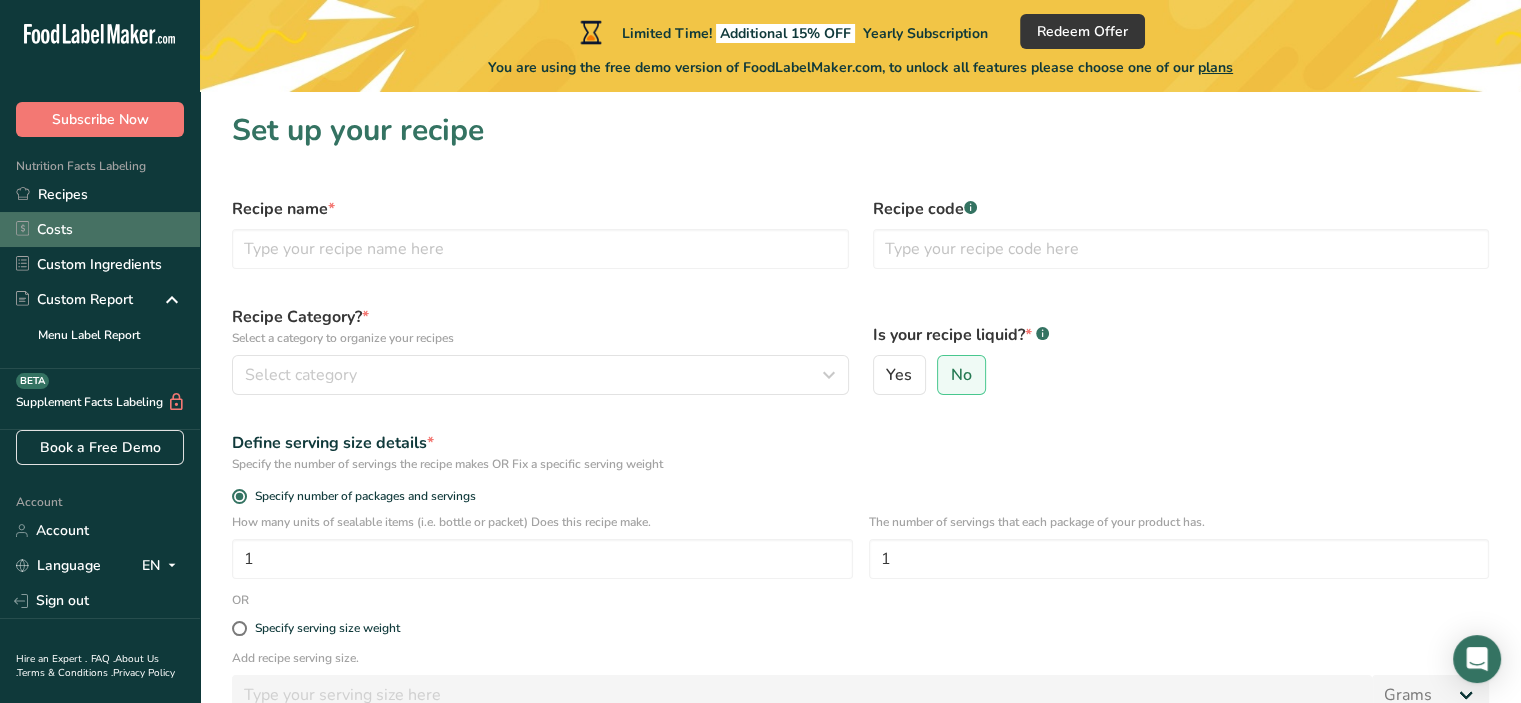 click on "Costs" at bounding box center [100, 229] 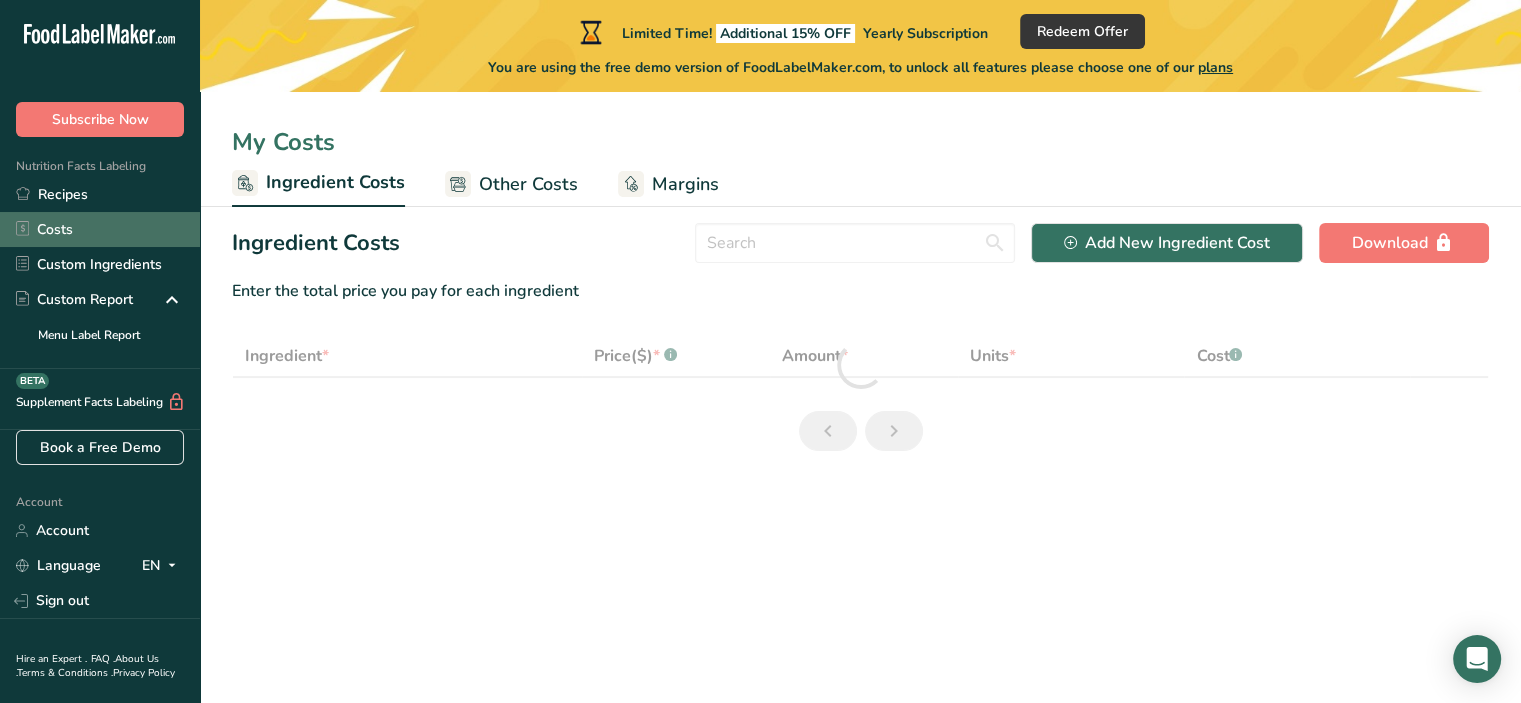 select on "1" 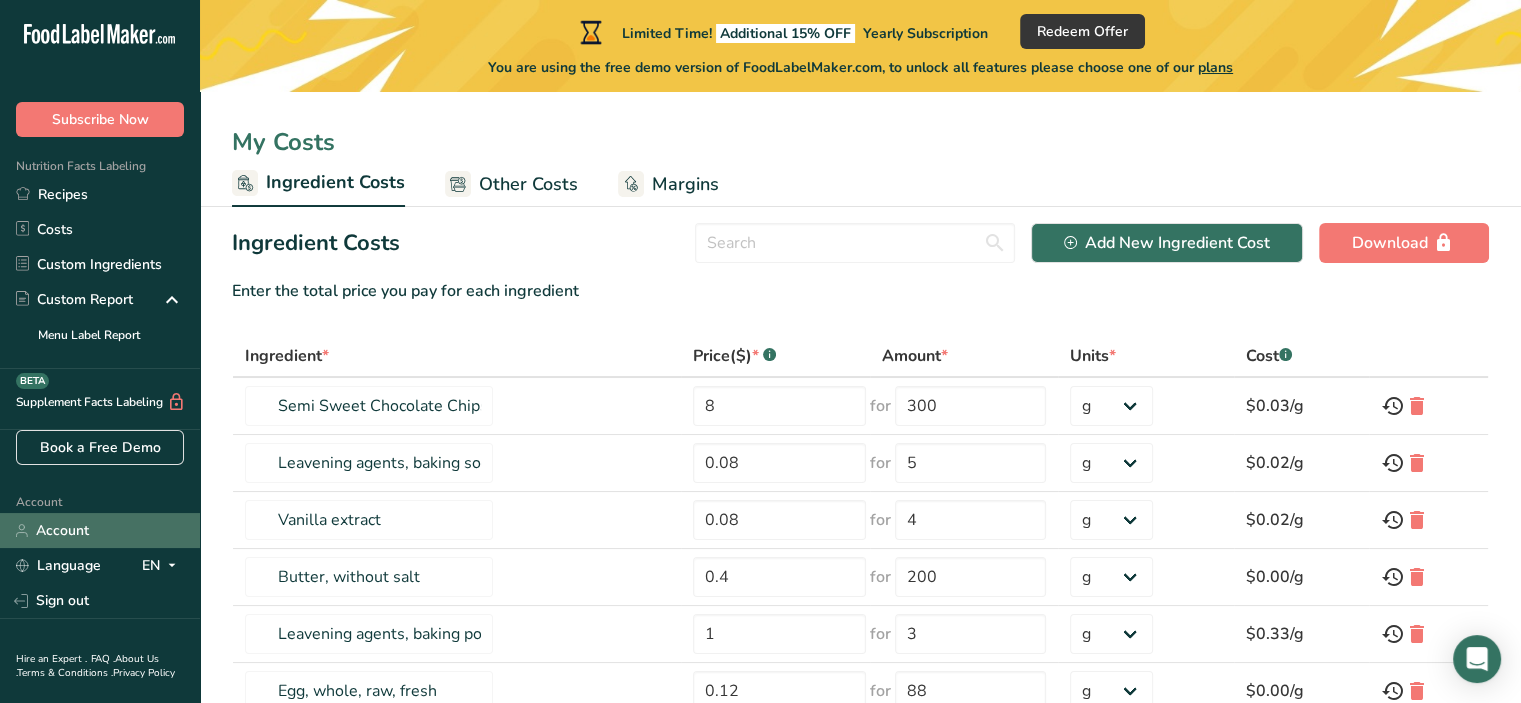 click on "Account" at bounding box center [100, 530] 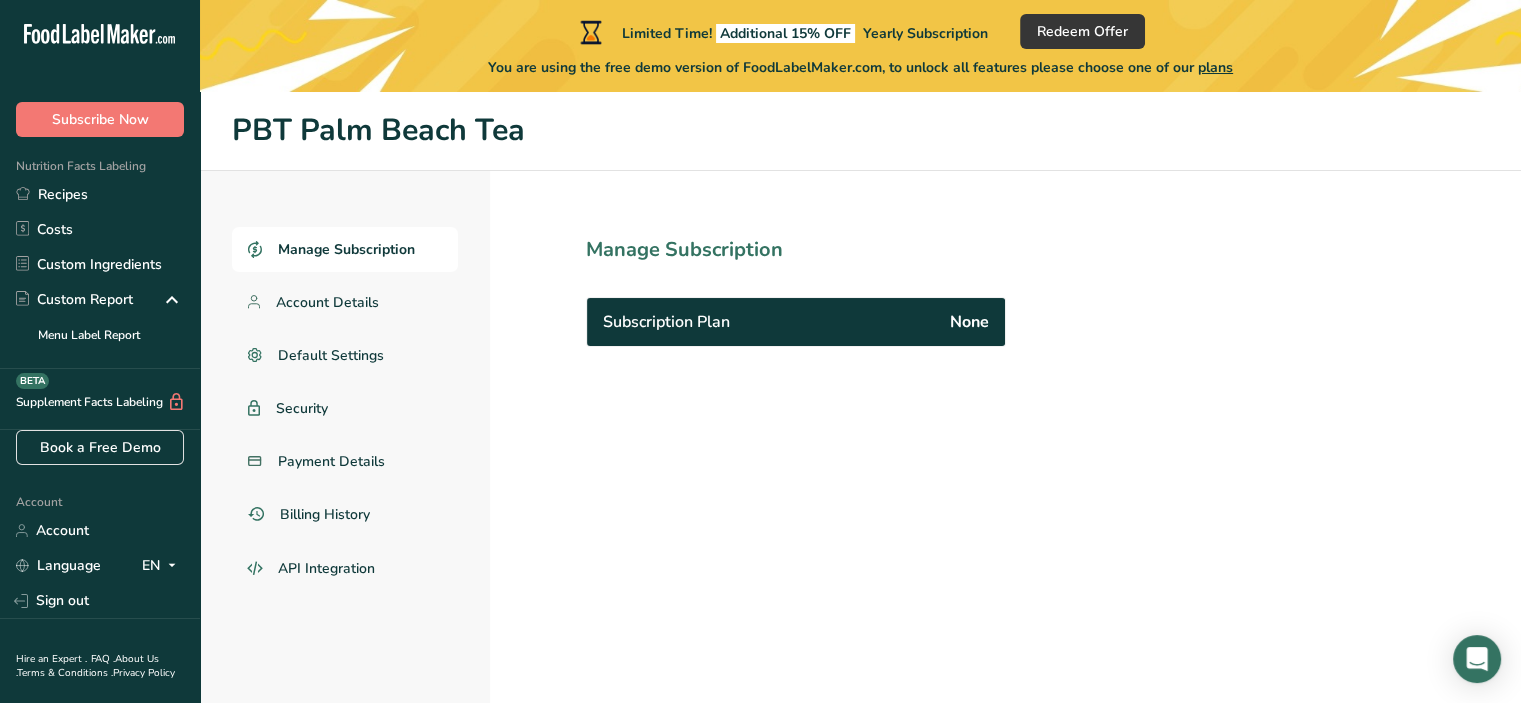 click on "FAQ ." at bounding box center [103, 659] 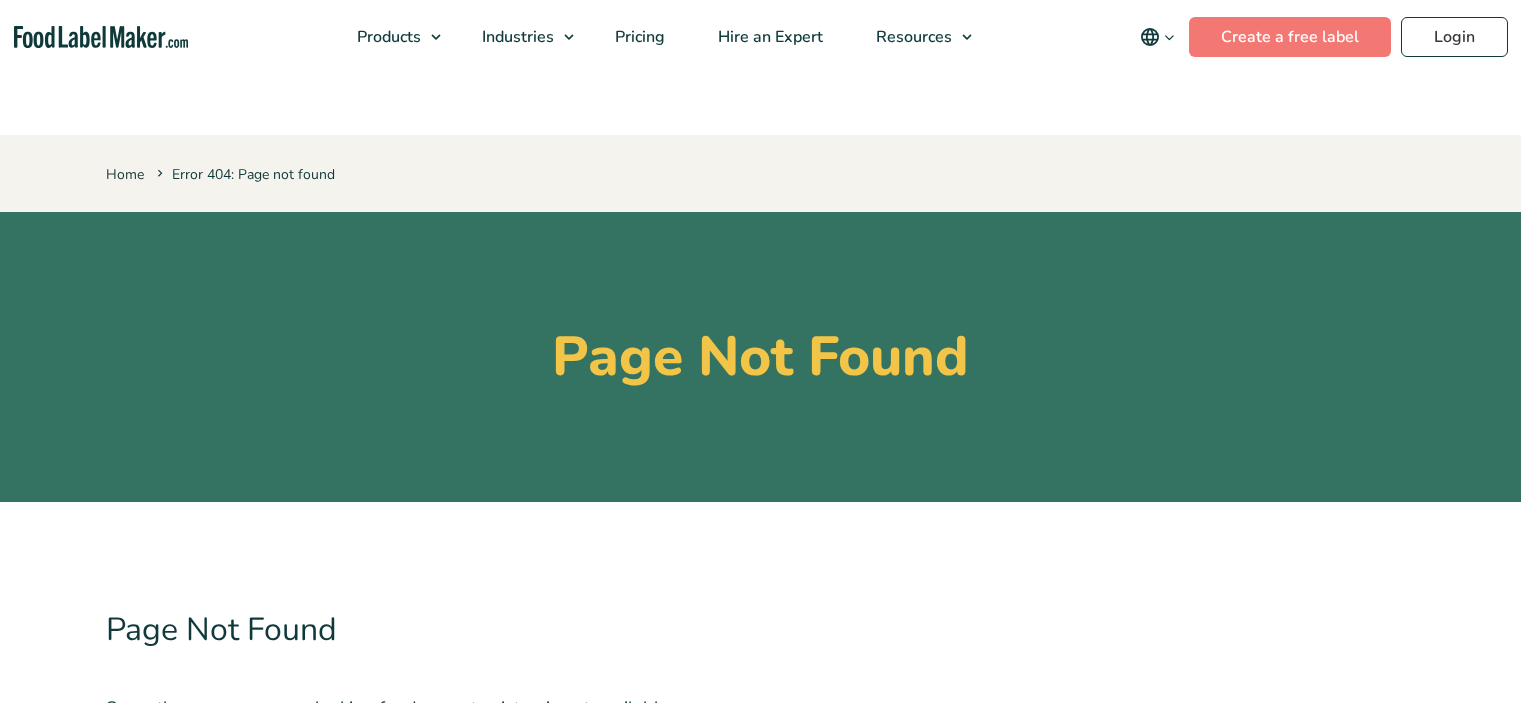 scroll, scrollTop: 0, scrollLeft: 0, axis: both 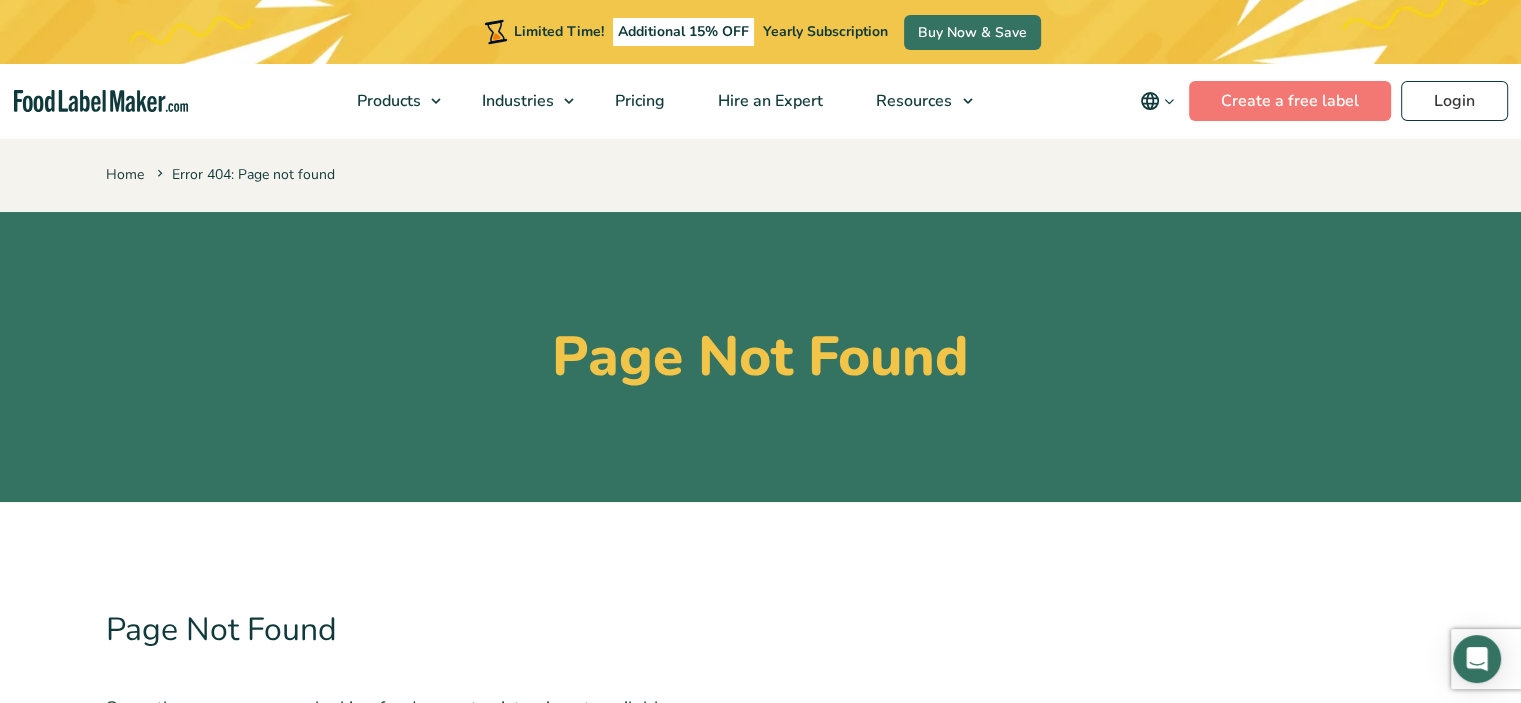 click at bounding box center [1477, 659] 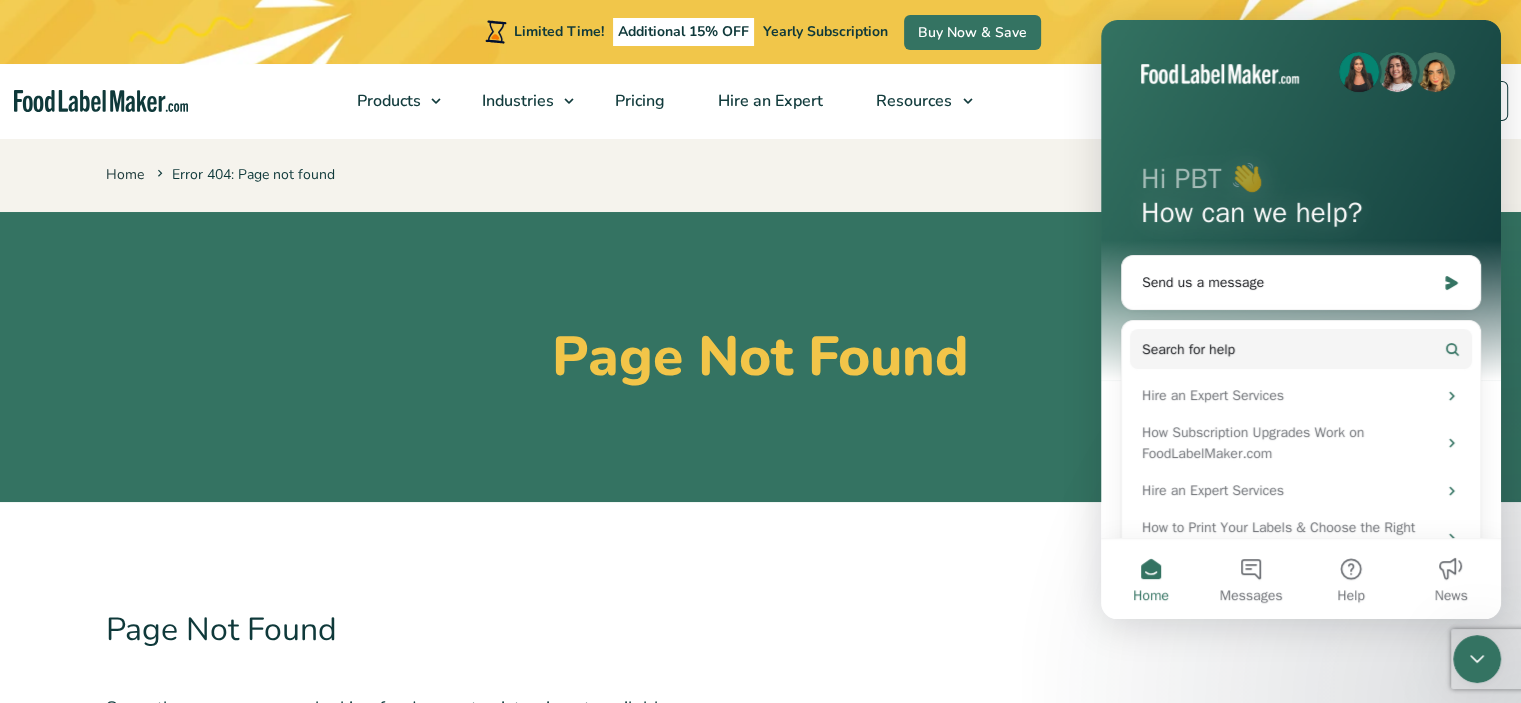 scroll, scrollTop: 0, scrollLeft: 0, axis: both 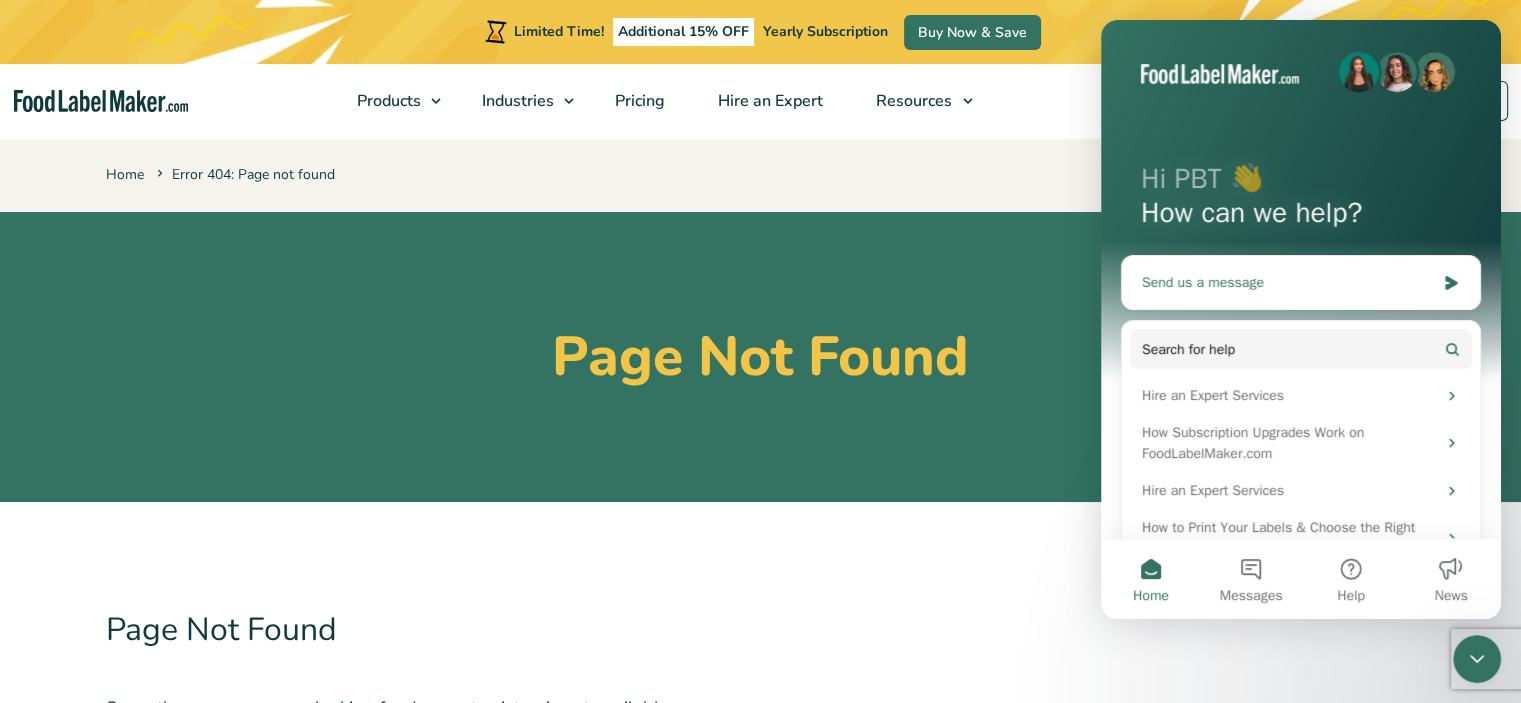 click on "Send us a message" at bounding box center [1301, 282] 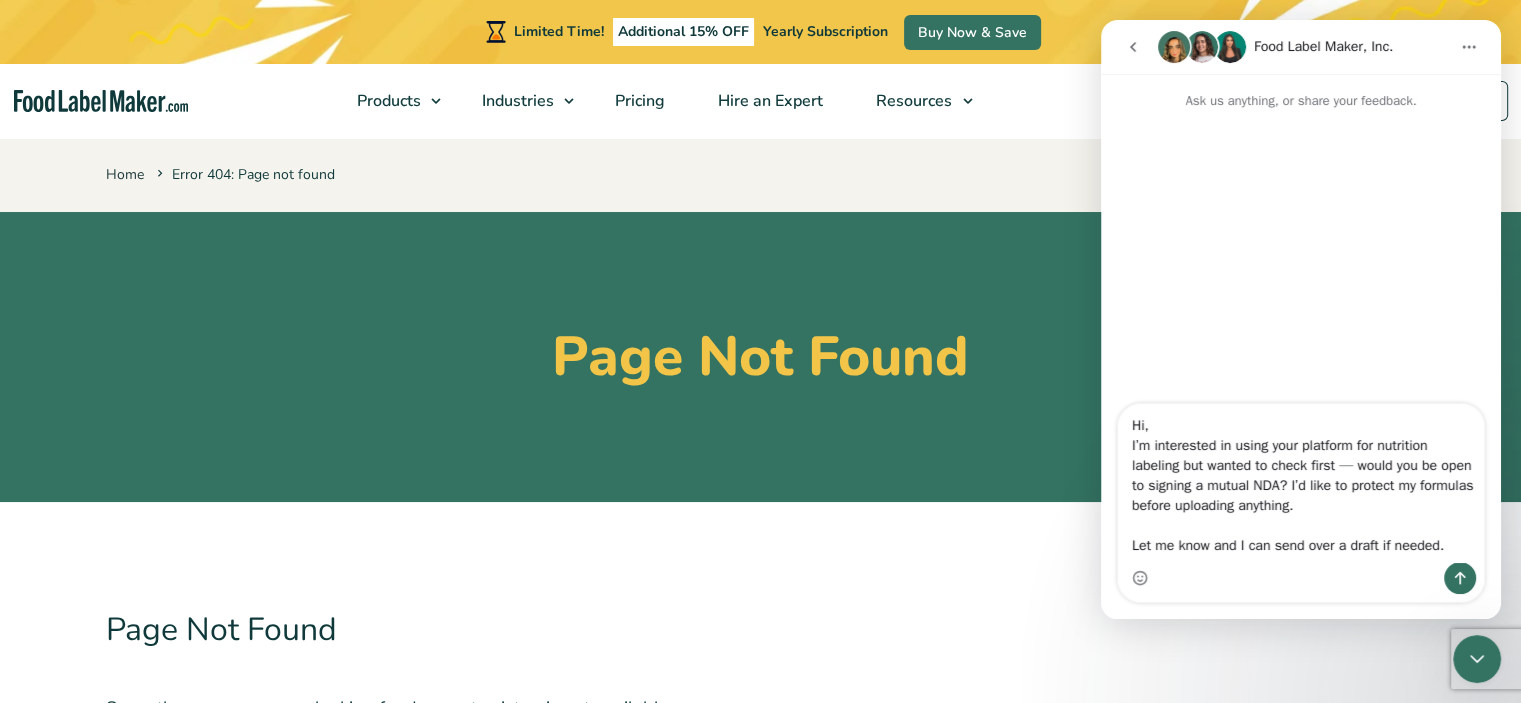 scroll, scrollTop: 73, scrollLeft: 0, axis: vertical 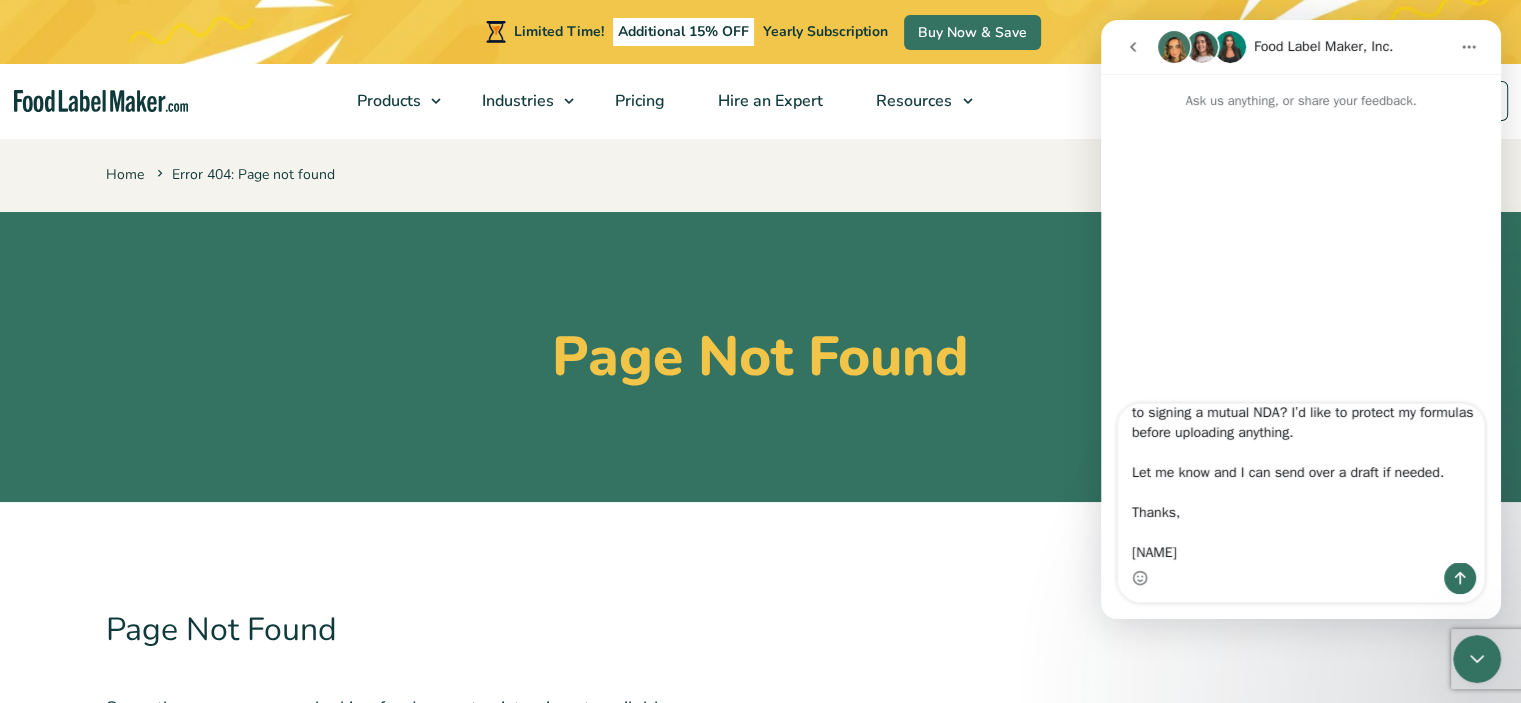type on "Hi,
I’m interested in using your platform for nutrition labeling but wanted to check first — would you be open to signing a mutual NDA? I’d like to protect my formulas before uploading anything.
Let me know and I can send over a draft if needed.
Thanks,
[NAME]" 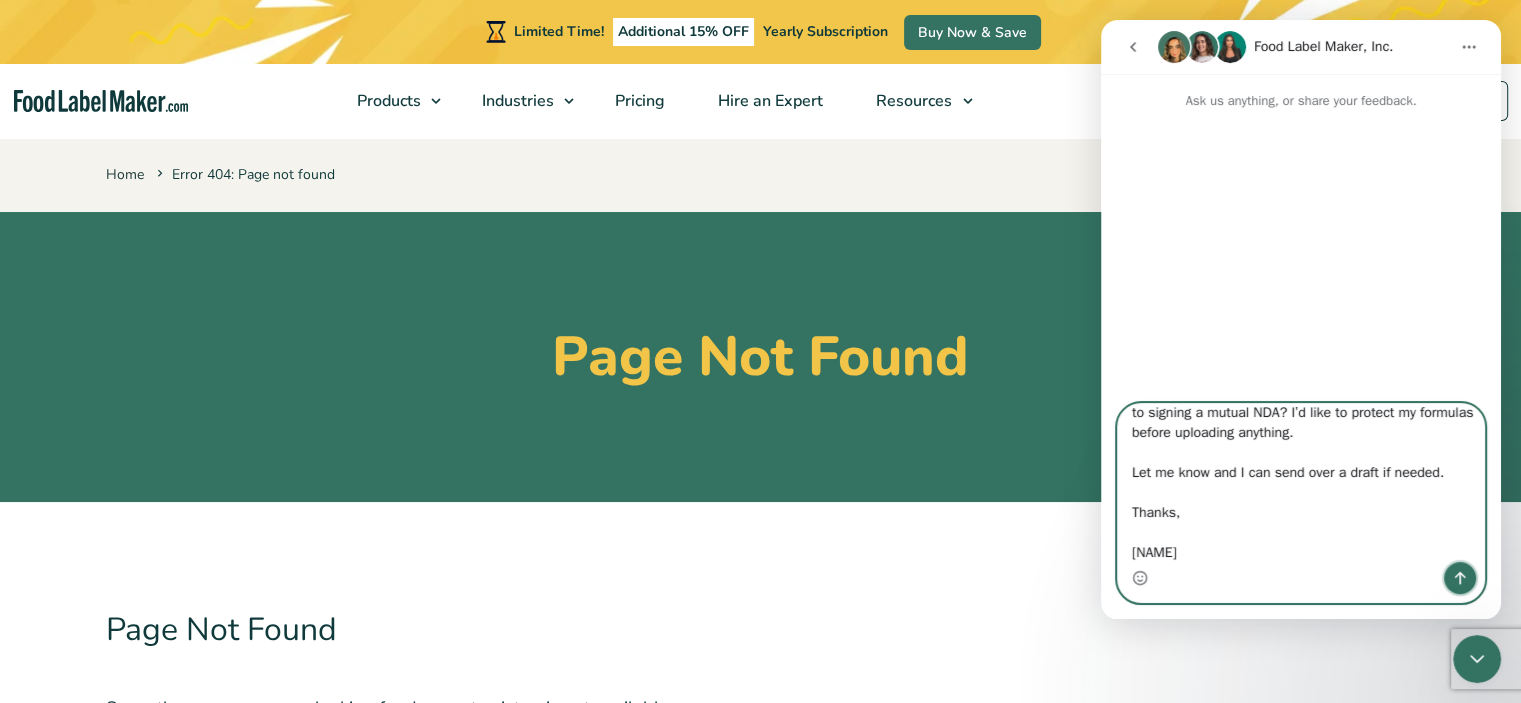 click 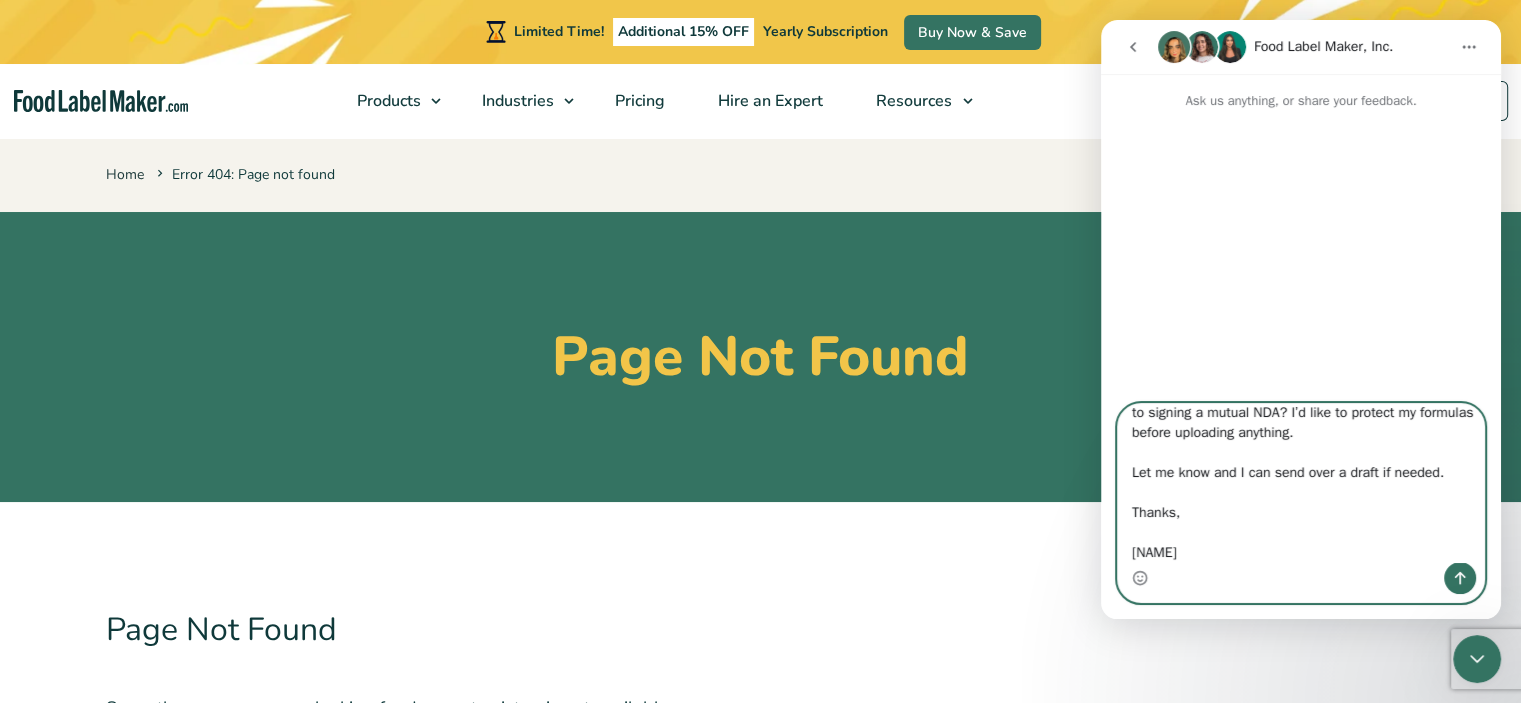 type 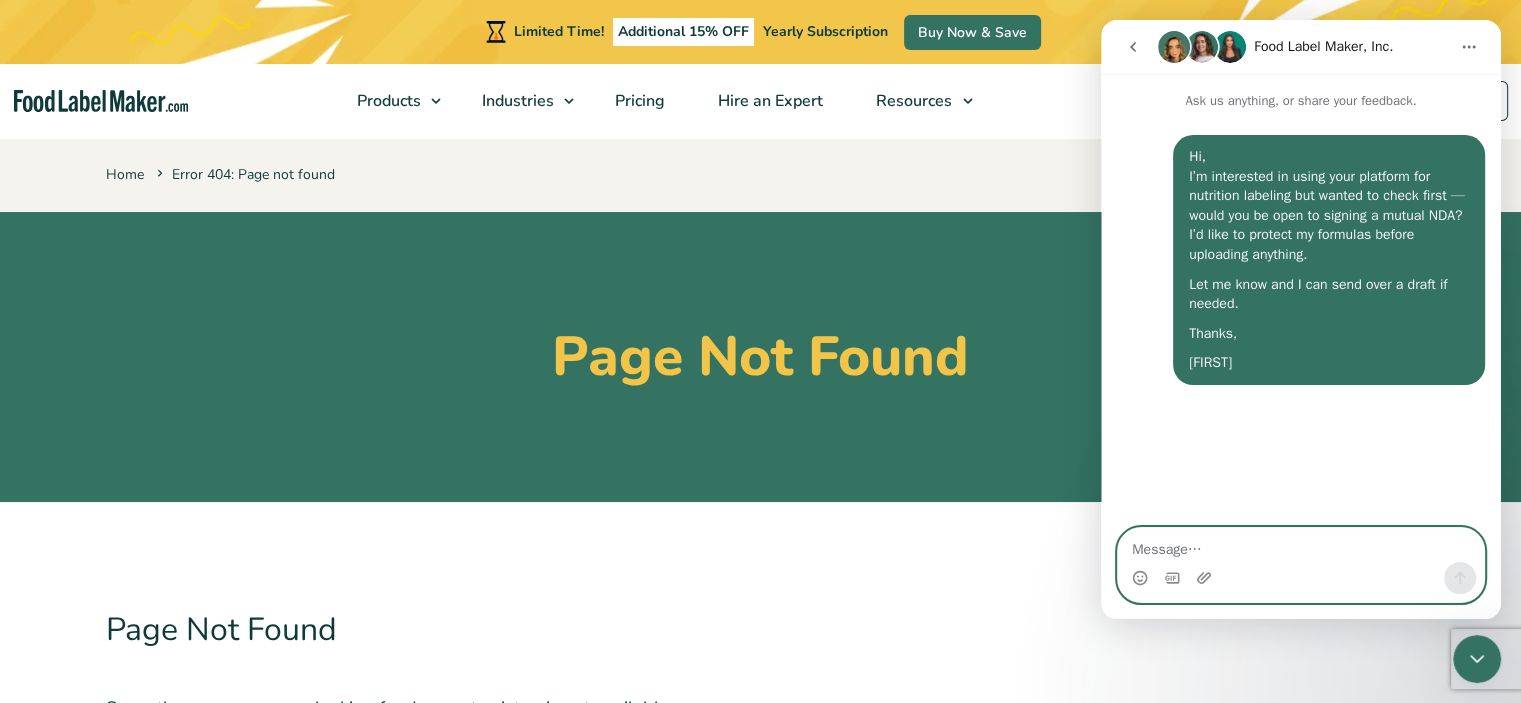 scroll, scrollTop: 0, scrollLeft: 0, axis: both 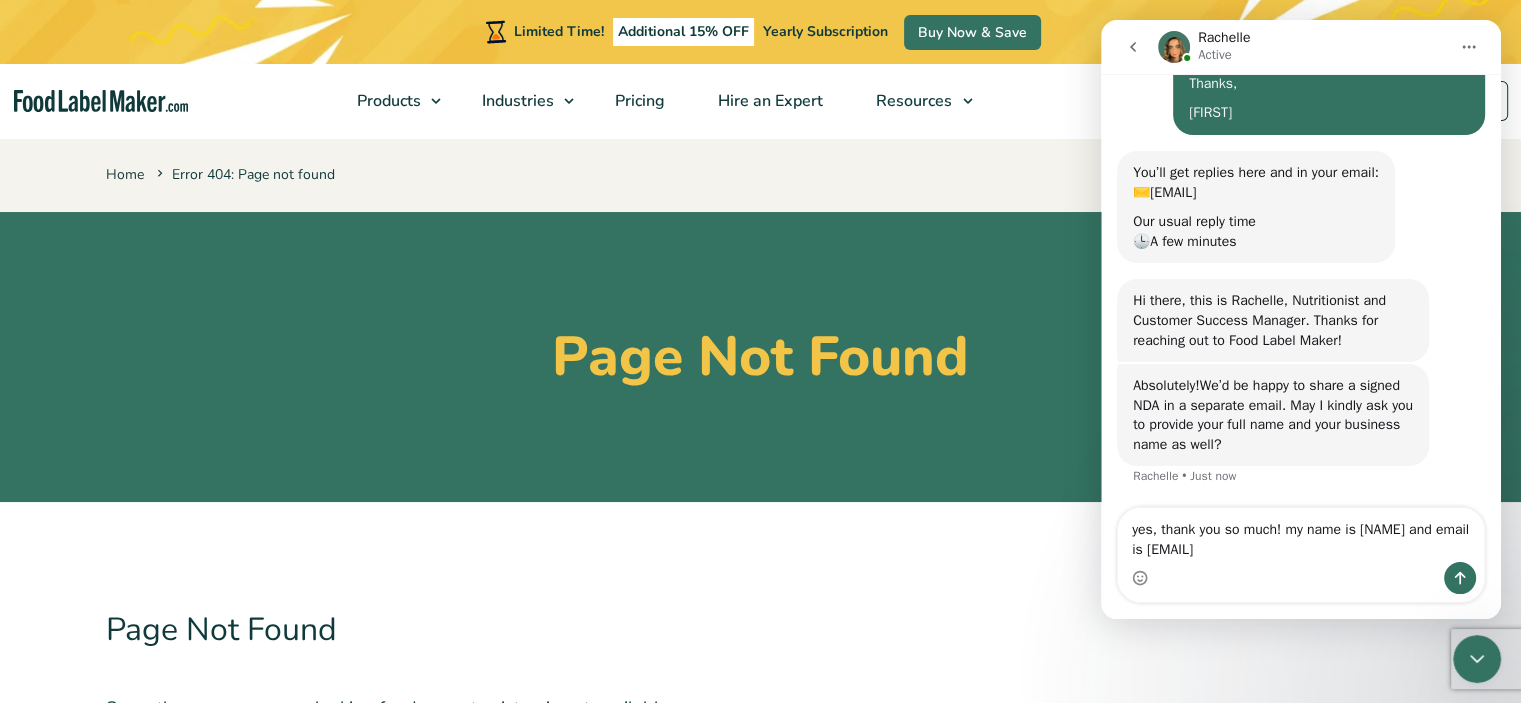 type on "yes, thank you so much! my name is [FIRST] [LAST] and email is [EMAIL]" 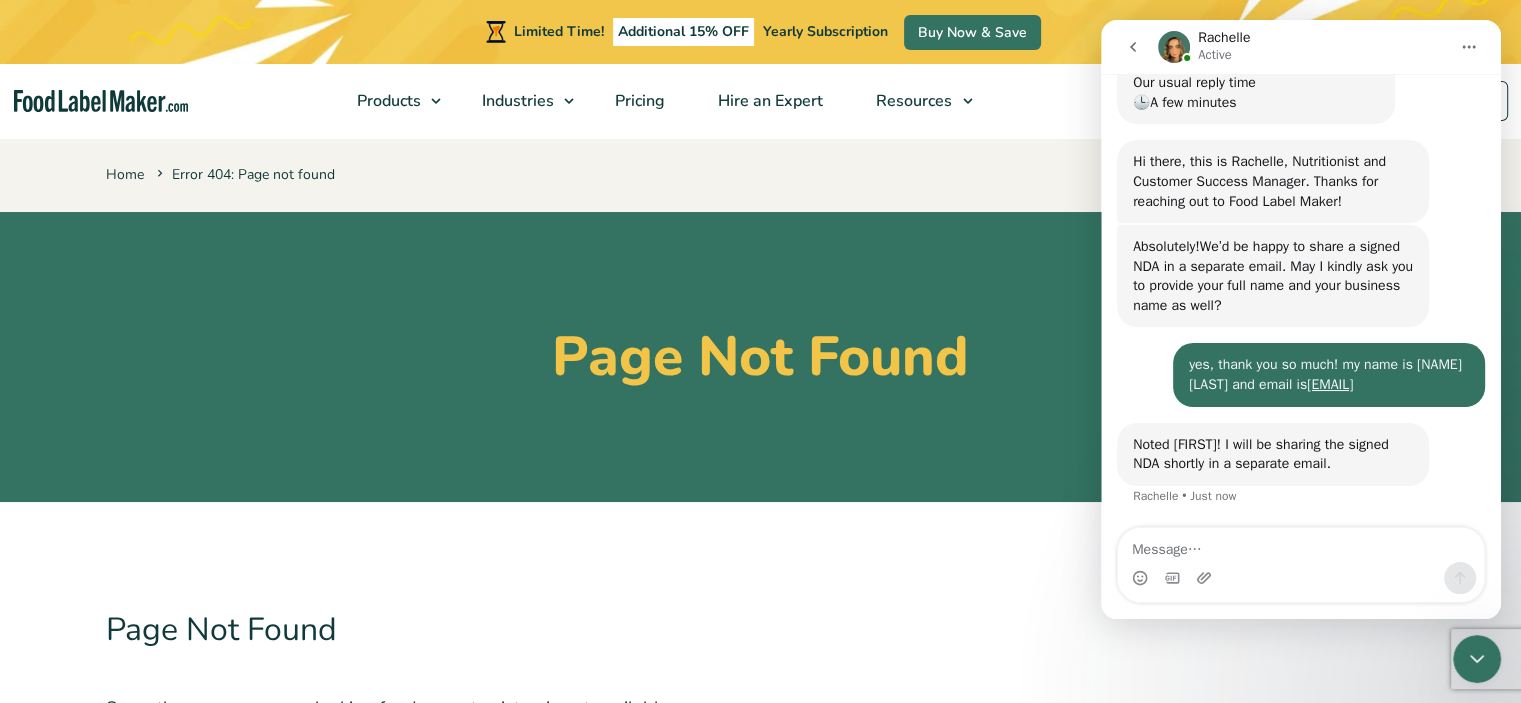 scroll, scrollTop: 408, scrollLeft: 0, axis: vertical 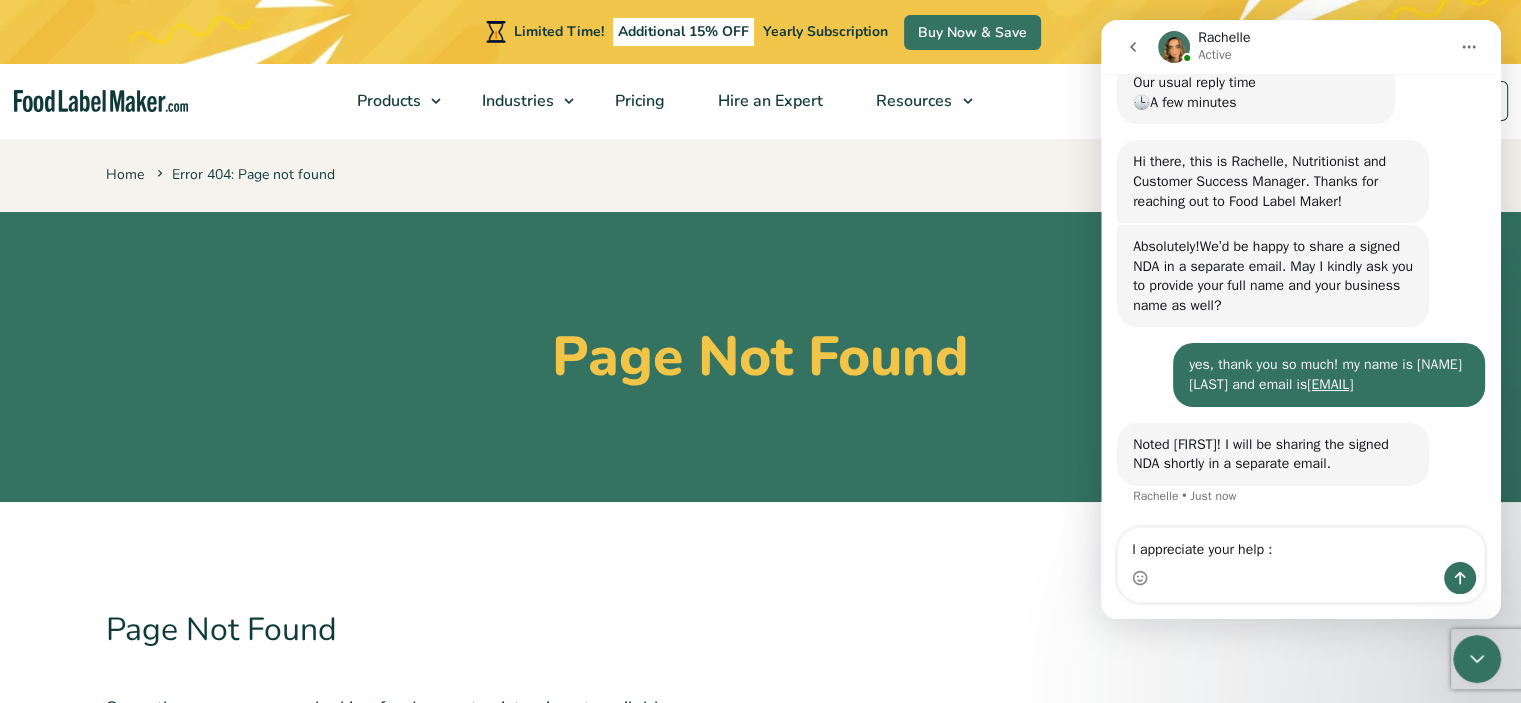 type on "I appreciate your help :)" 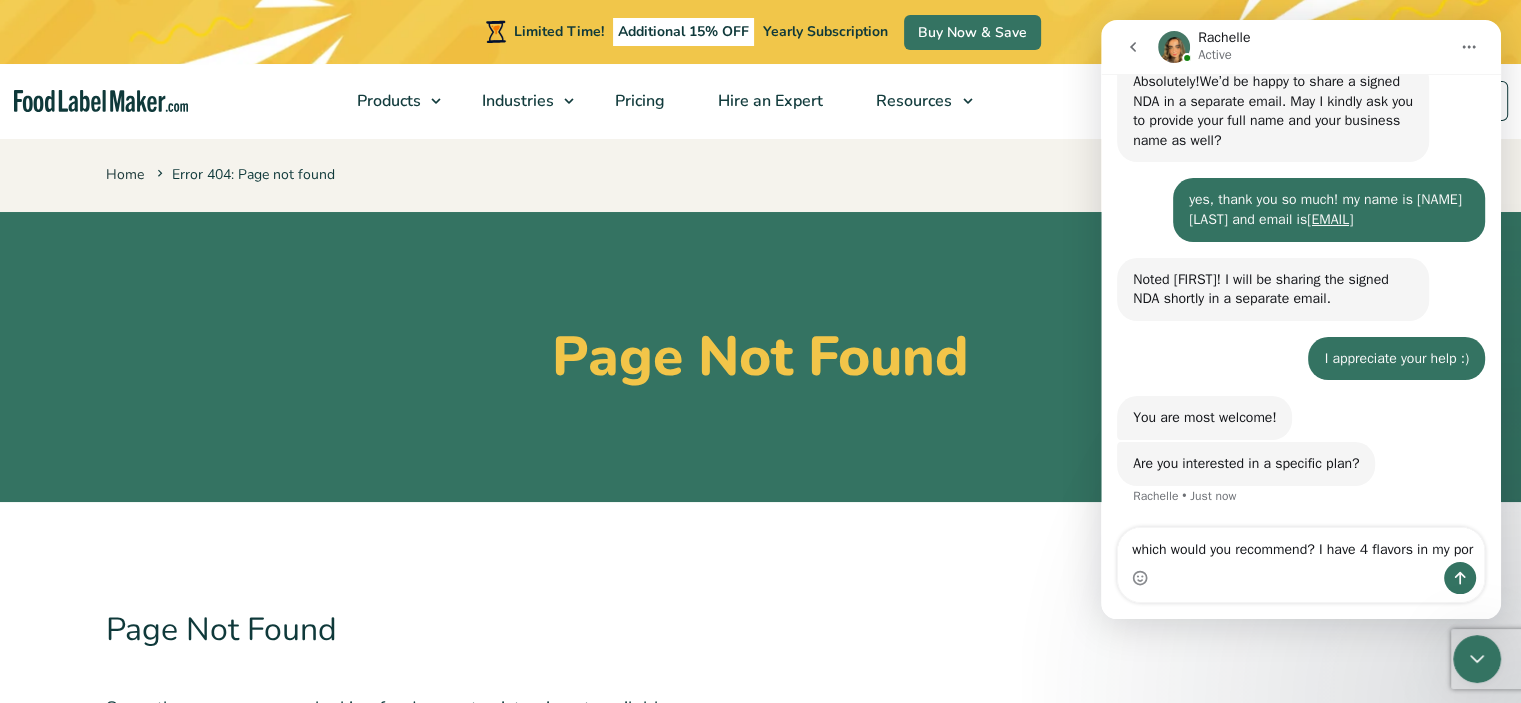 scroll, scrollTop: 592, scrollLeft: 0, axis: vertical 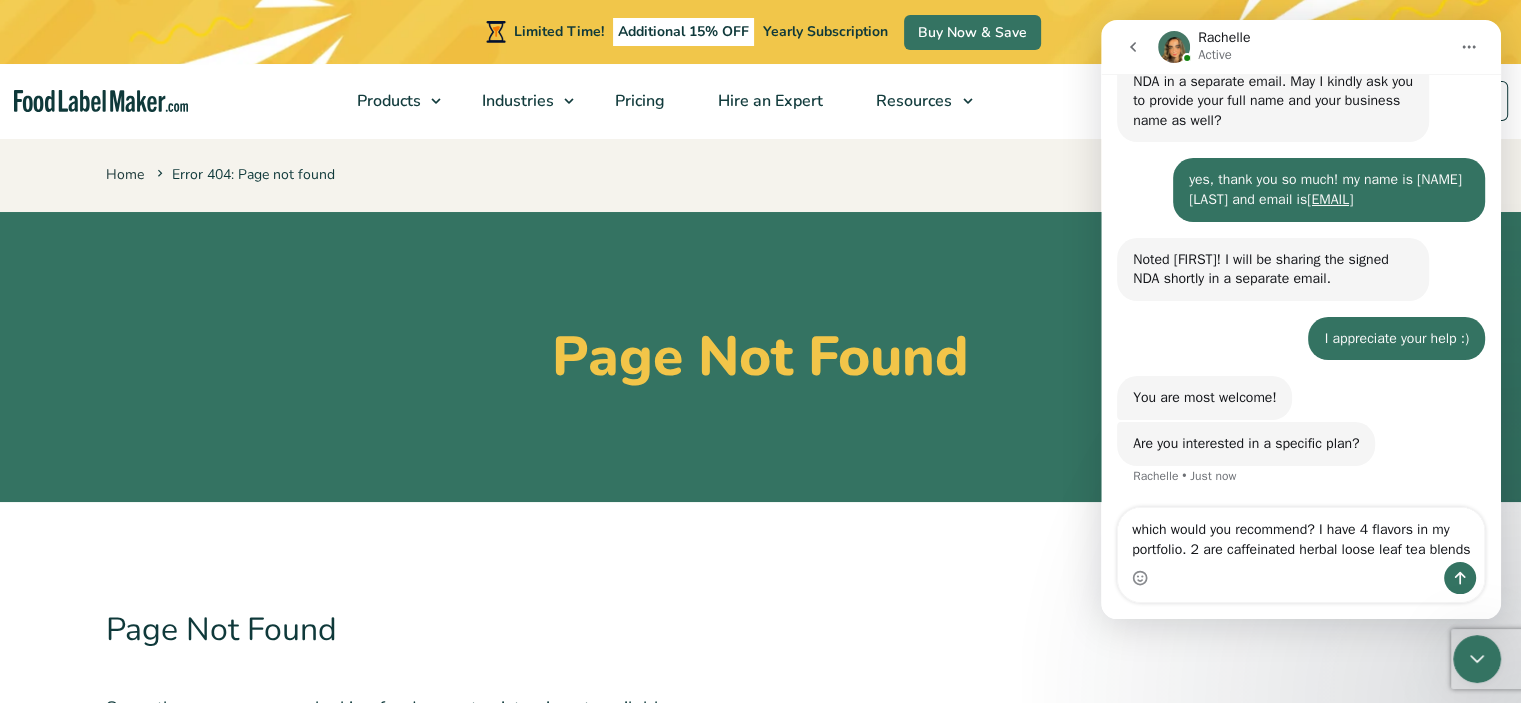 click on "which would you recommend? I have 4 flavors in my portfolio. 2 are caffeinated herbal loose leaf tea blends" at bounding box center [1301, 535] 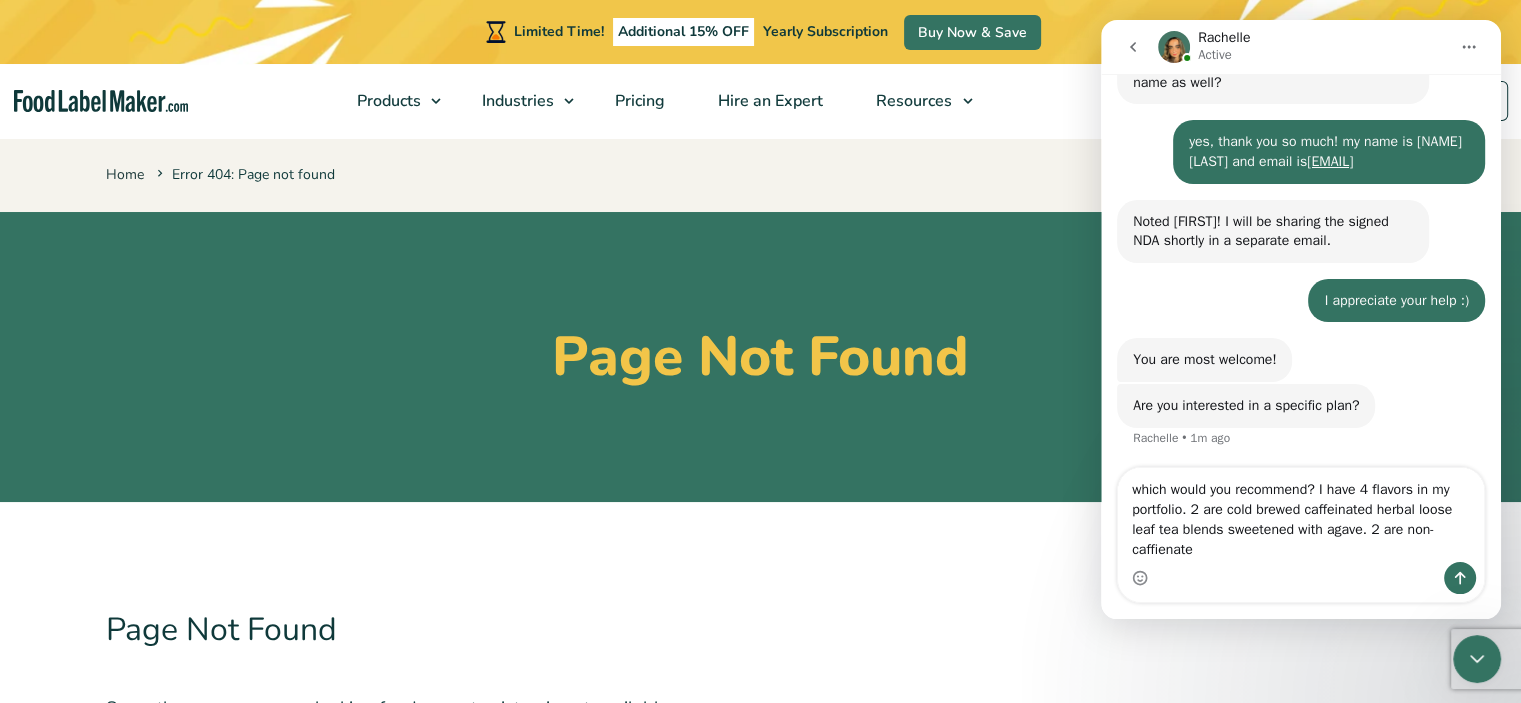 scroll, scrollTop: 632, scrollLeft: 0, axis: vertical 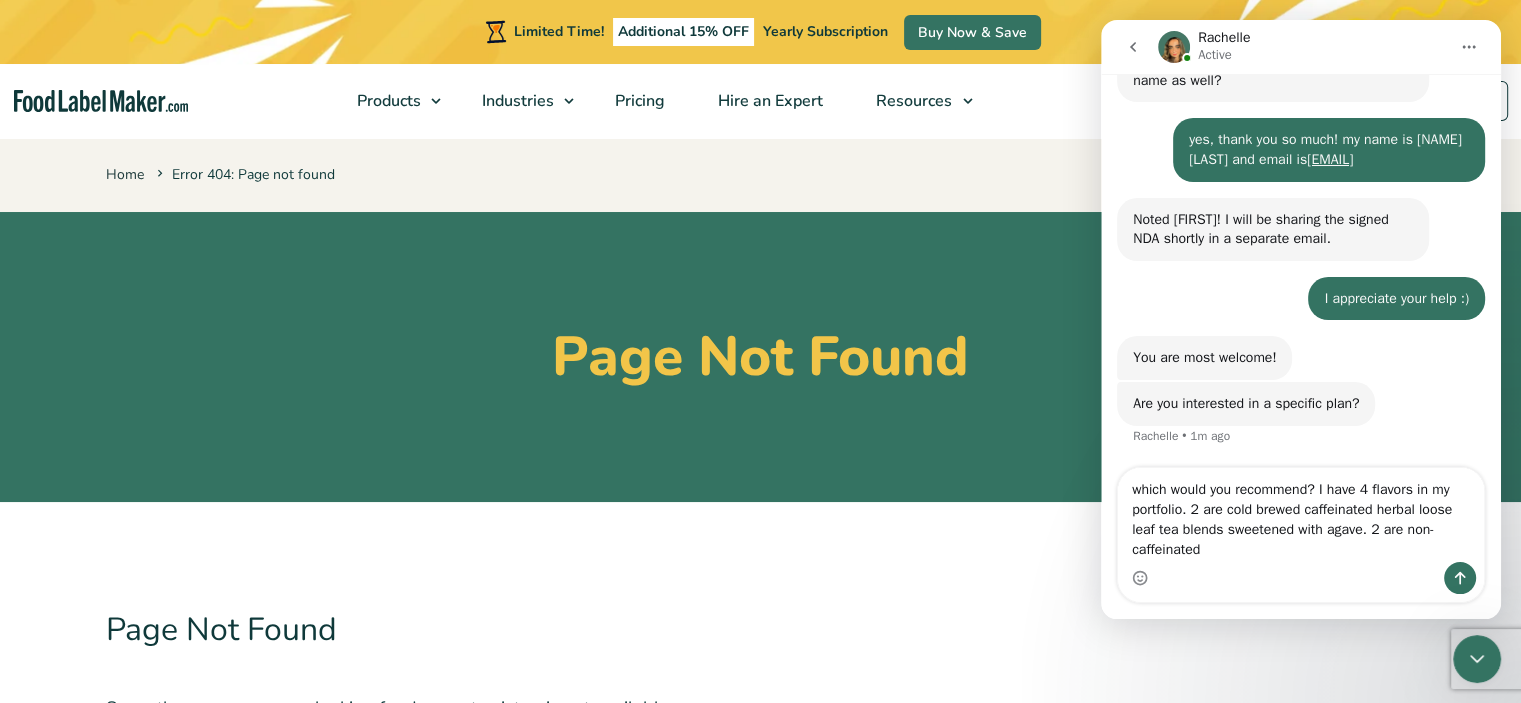 drag, startPoint x: 1377, startPoint y: 508, endPoint x: 1361, endPoint y: 528, distance: 25.612497 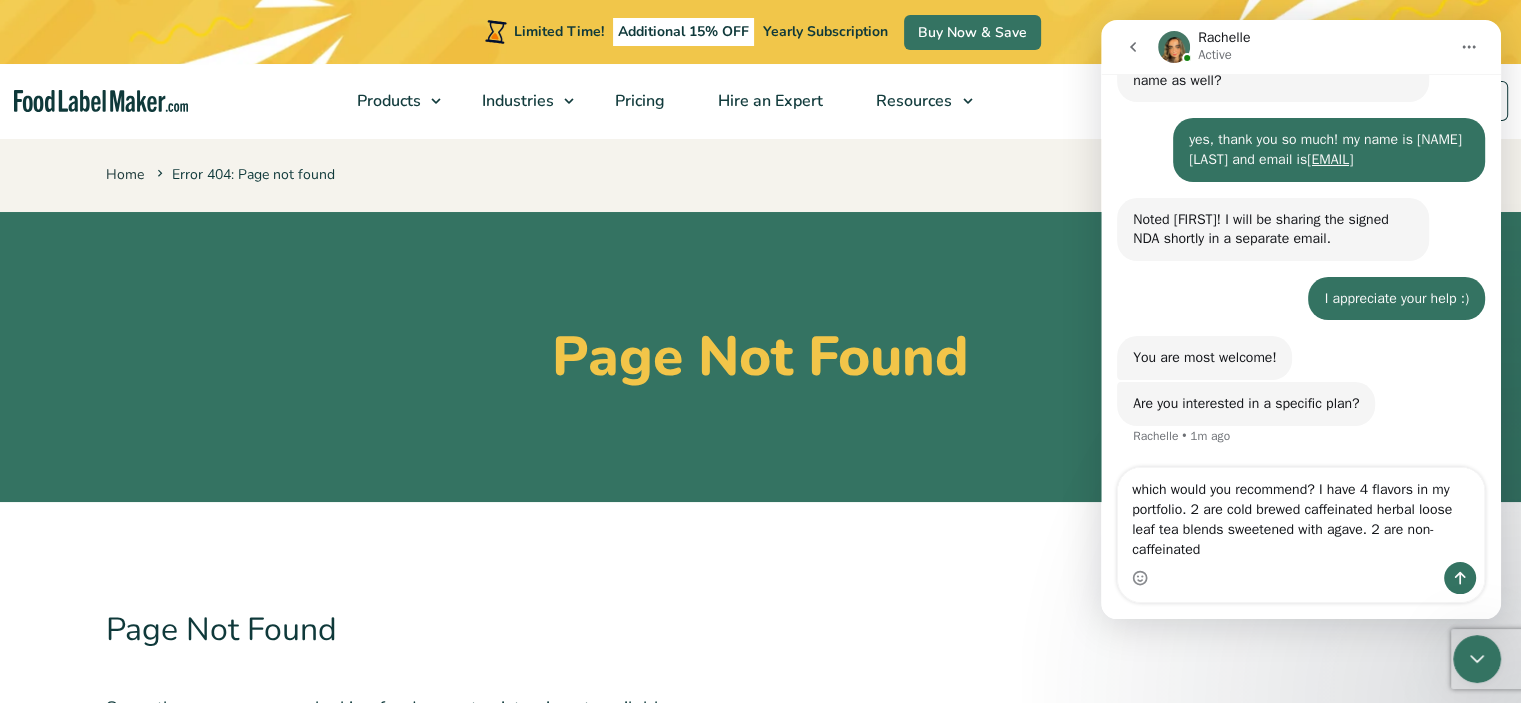 click on "which would you recommend? I have 4 flavors in my portfolio. 2 are cold brewed caffeinated herbal loose leaf tea blends sweetened with agave. 2 are non-caffeinated" at bounding box center [1301, 515] 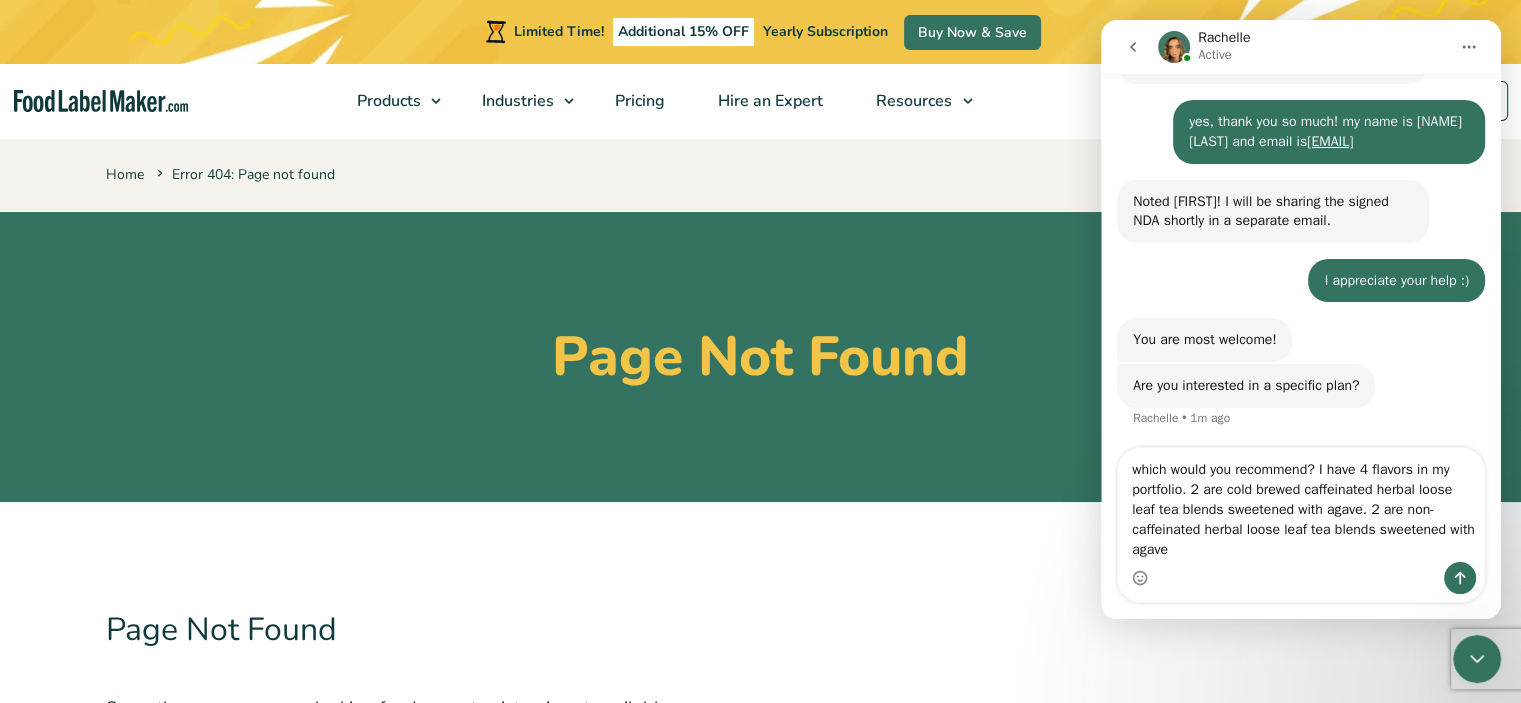 scroll, scrollTop: 652, scrollLeft: 0, axis: vertical 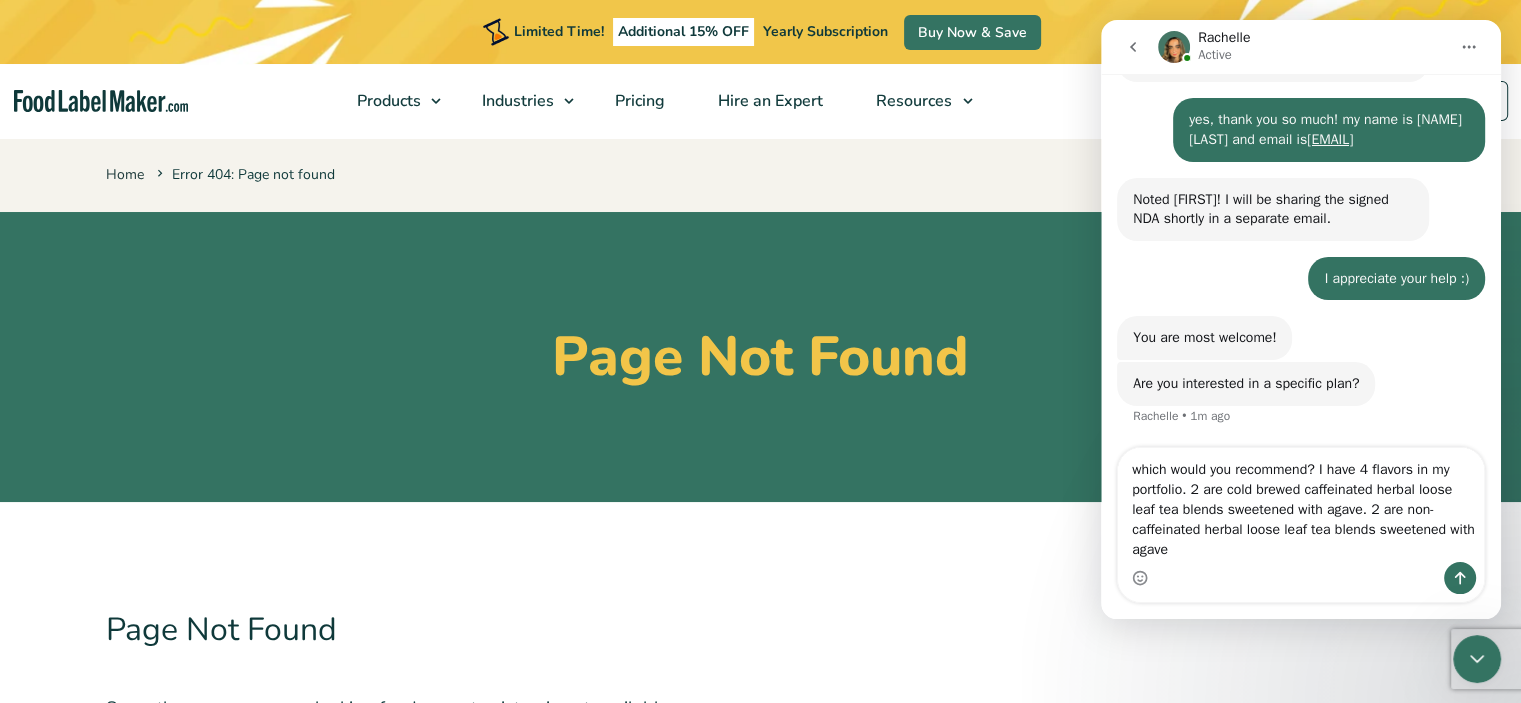 drag, startPoint x: 1248, startPoint y: 535, endPoint x: 1373, endPoint y: 538, distance: 125.035995 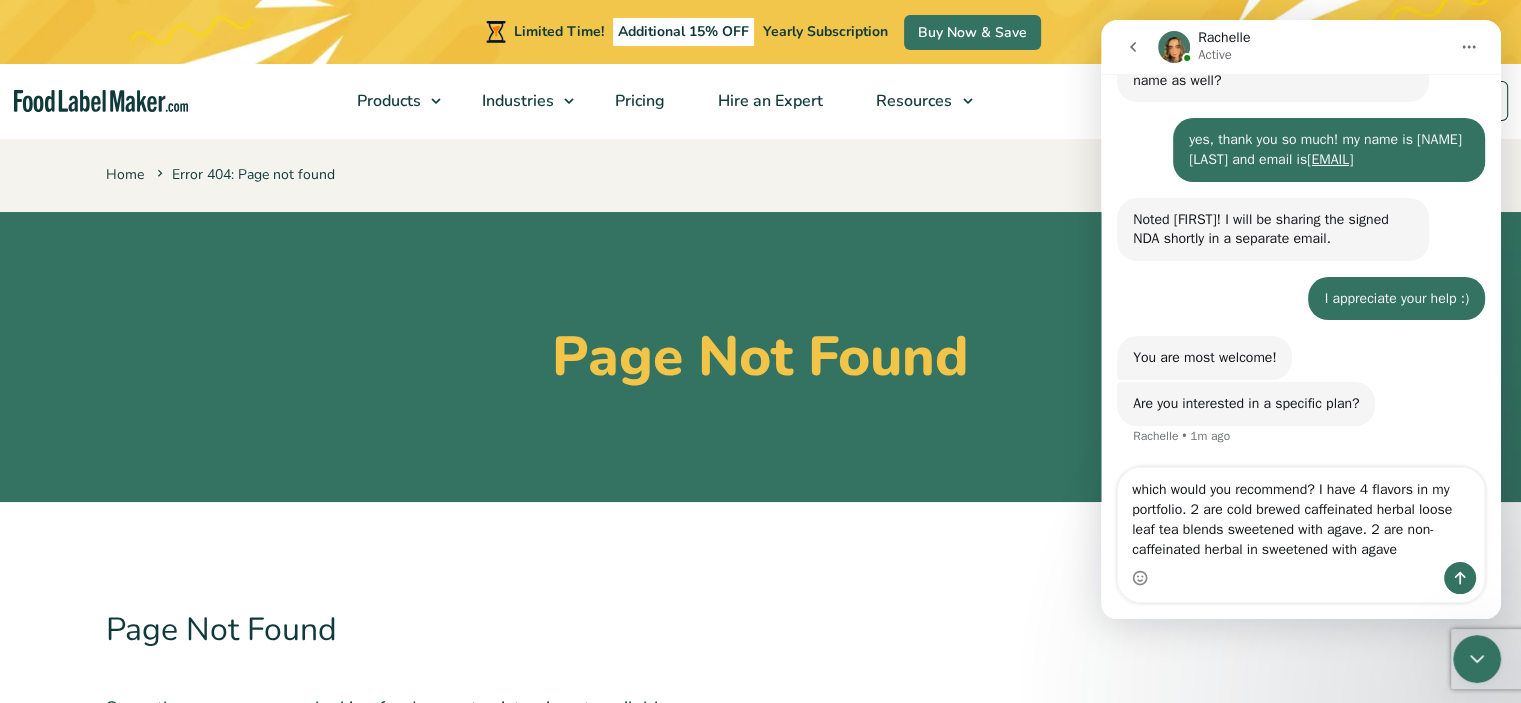 scroll, scrollTop: 632, scrollLeft: 0, axis: vertical 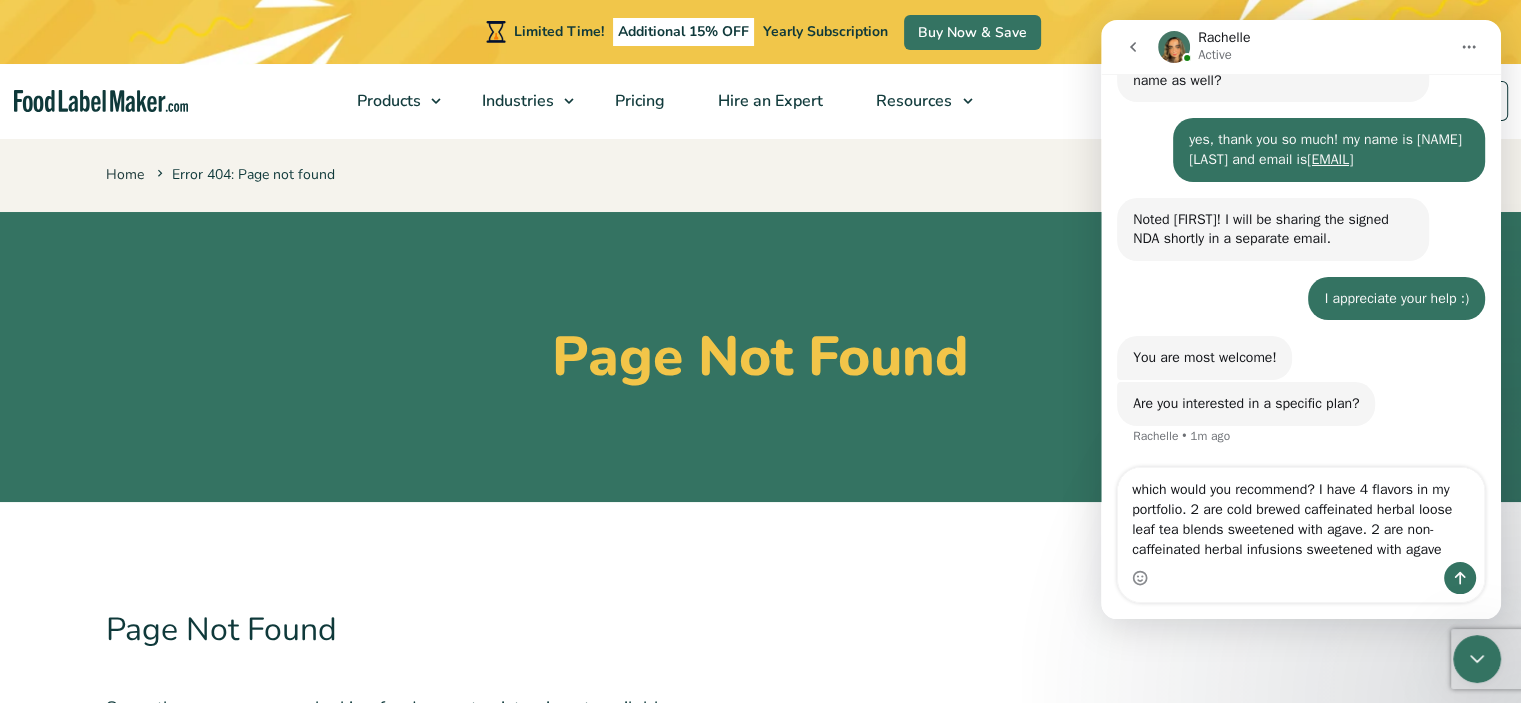 drag, startPoint x: 1185, startPoint y: 529, endPoint x: 1221, endPoint y: 527, distance: 36.05551 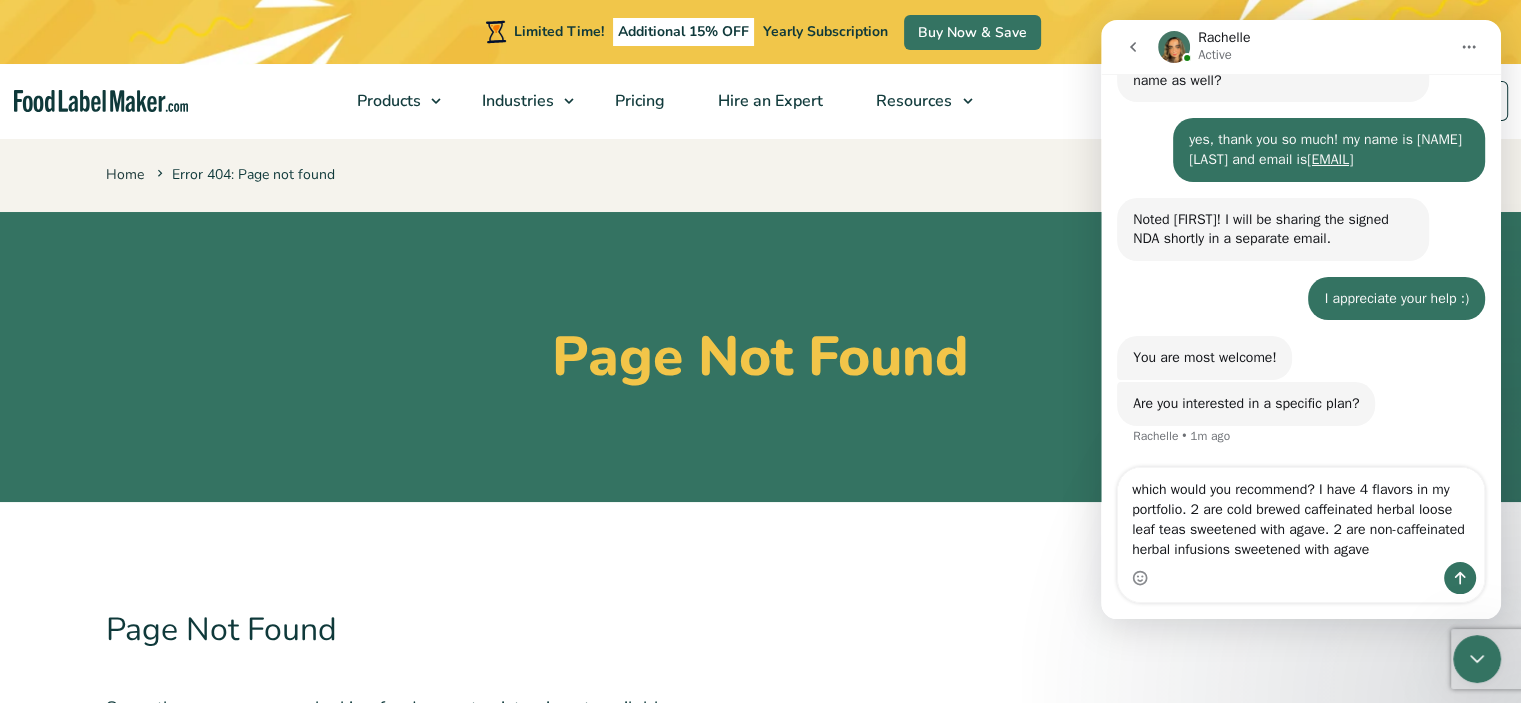 click on "which would you recommend? I have 4 flavors in my portfolio. 2 are cold brewed caffeinated herbal loose leaf teas sweetened with agave. 2 are non-caffeinated herbal infusions sweetened with agave" at bounding box center (1301, 515) 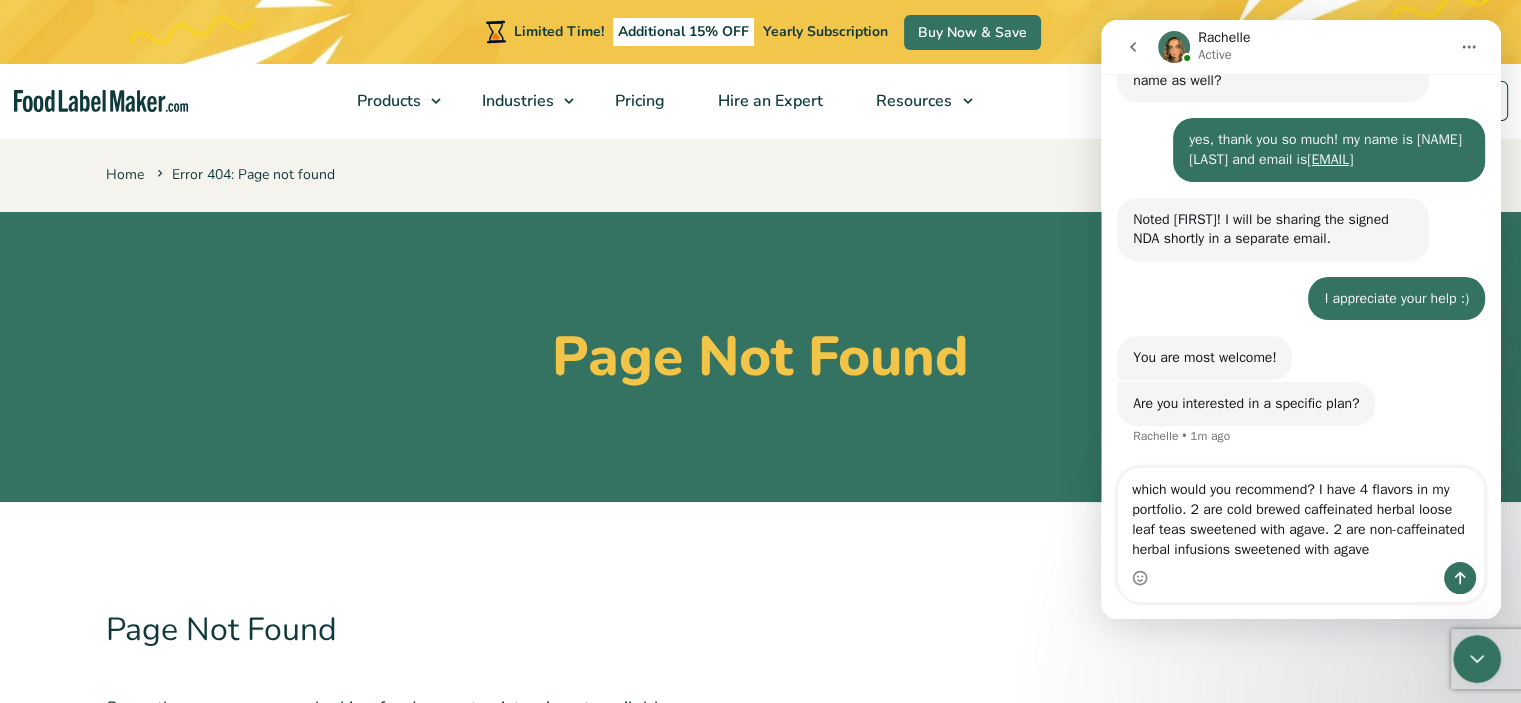 click on "which would you recommend? I have 4 flavors in my portfolio. 2 are cold brewed caffeinated herbal loose leaf teas sweetened with agave. 2 are non-caffeinated herbal infusions sweetened with agave" at bounding box center [1301, 515] 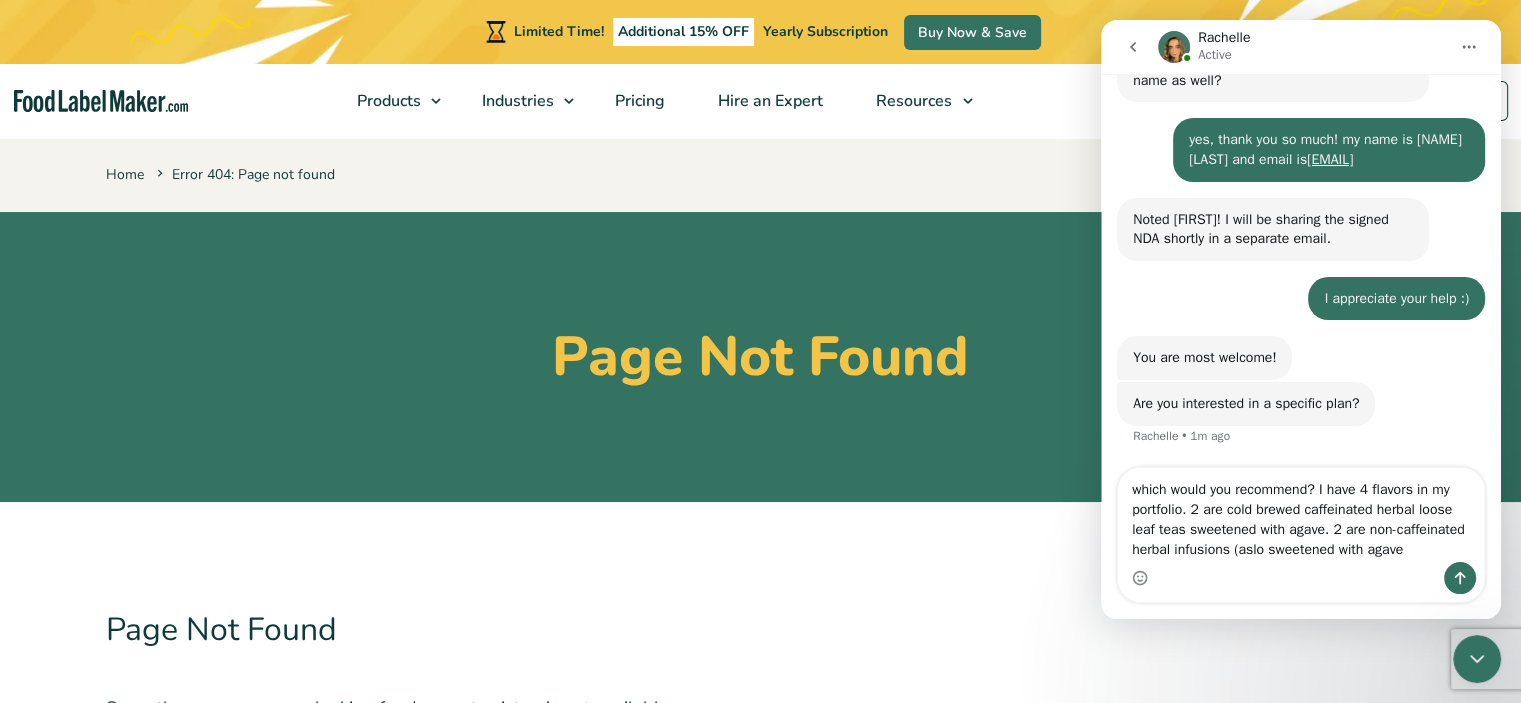 click on "which would you recommend? I have 4 flavors in my portfolio. 2 are cold brewed caffeinated herbal loose leaf teas sweetened with agave. 2 are non-caffeinated herbal infusions (aslo sweetened with agave" at bounding box center (1301, 515) 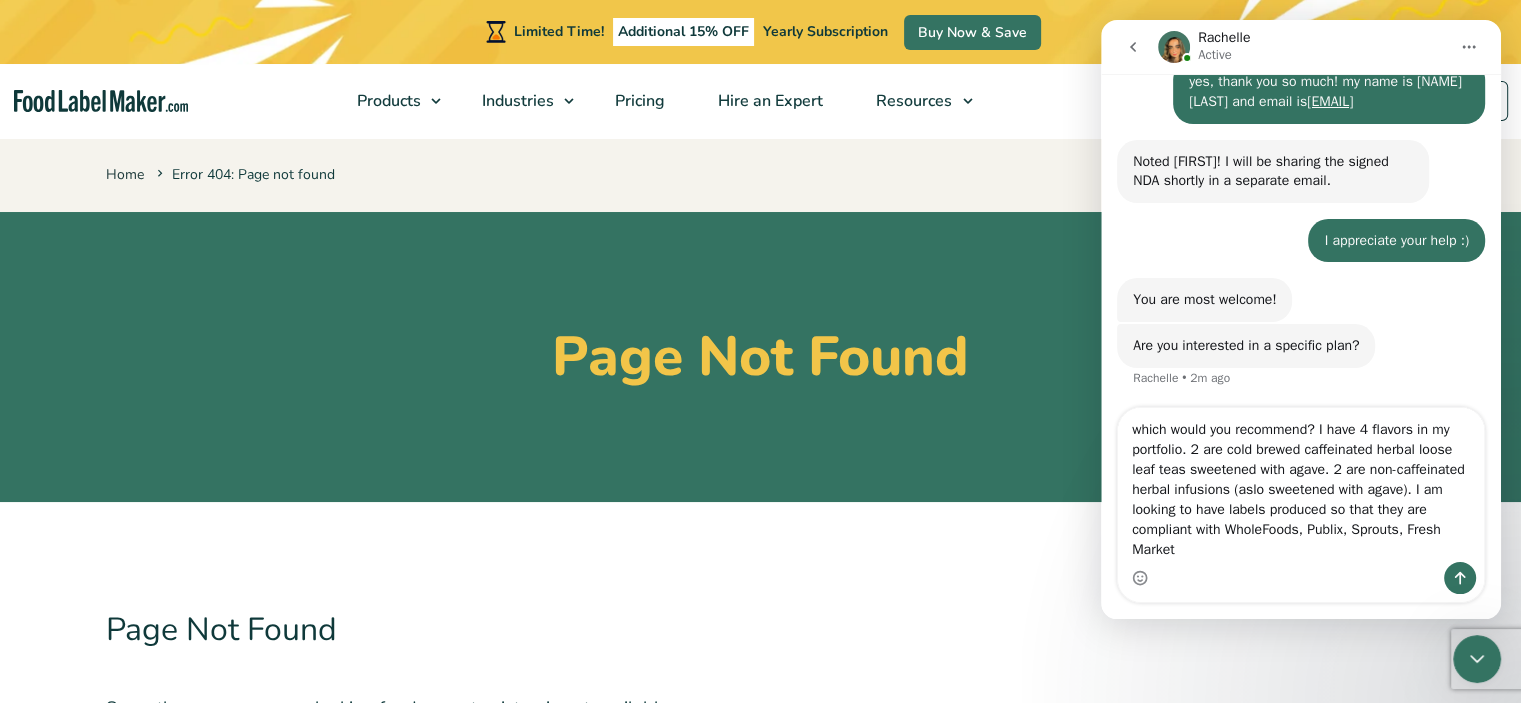 scroll, scrollTop: 692, scrollLeft: 0, axis: vertical 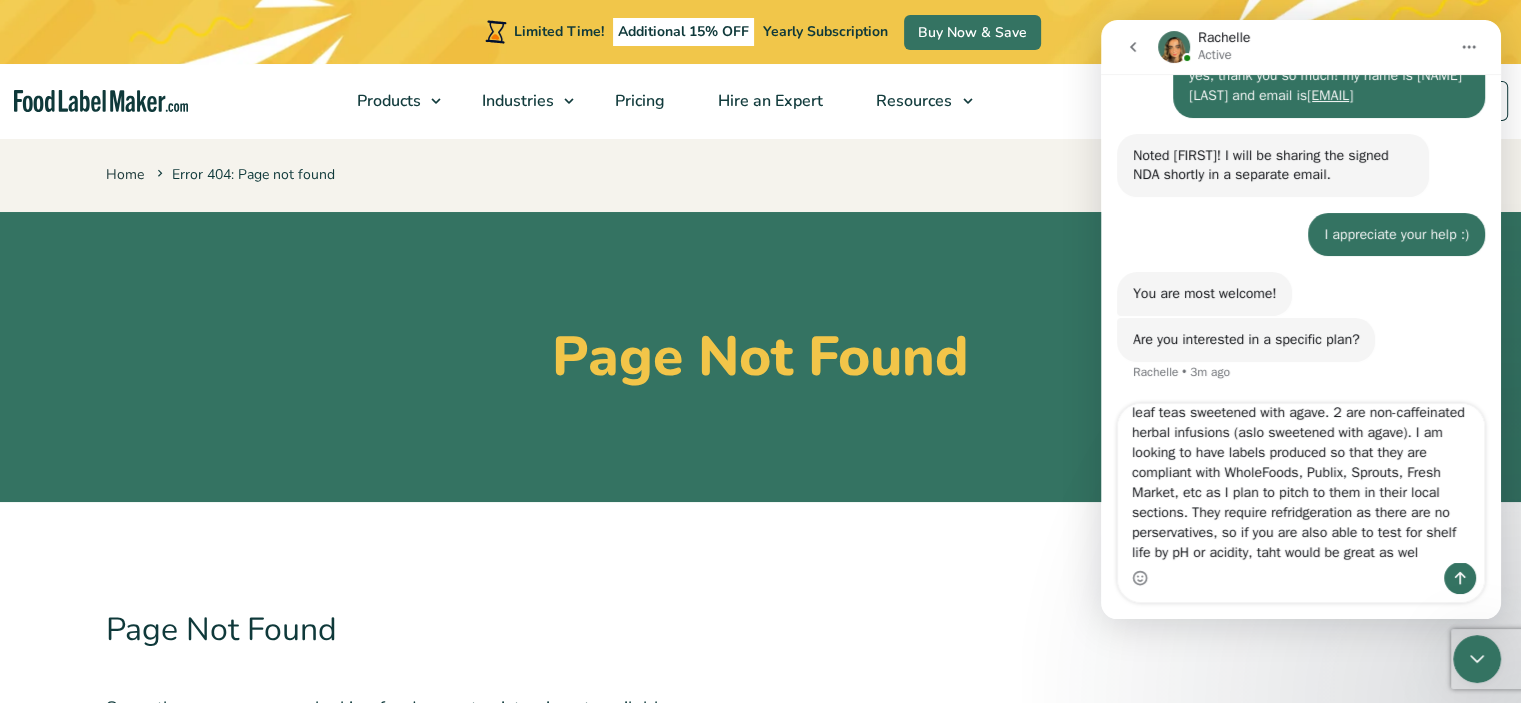 type on "which would you recommend? I have 4 flavors in my portfolio. 2 are cold brewed caffeinated herbal loose leaf teas sweetened with agave. 2 are non-caffeinated herbal infusions (aslo sweetened with agave). I am looking to have labels produced so that they are compliant with WholeFoods, Publix, Sprouts, Fresh Market, etc as I plan to pitch to them in their local sections. They require refridgeration as there are no perservatives, so if you are also able to test for shelf life by pH or acidity, taht would be great as well" 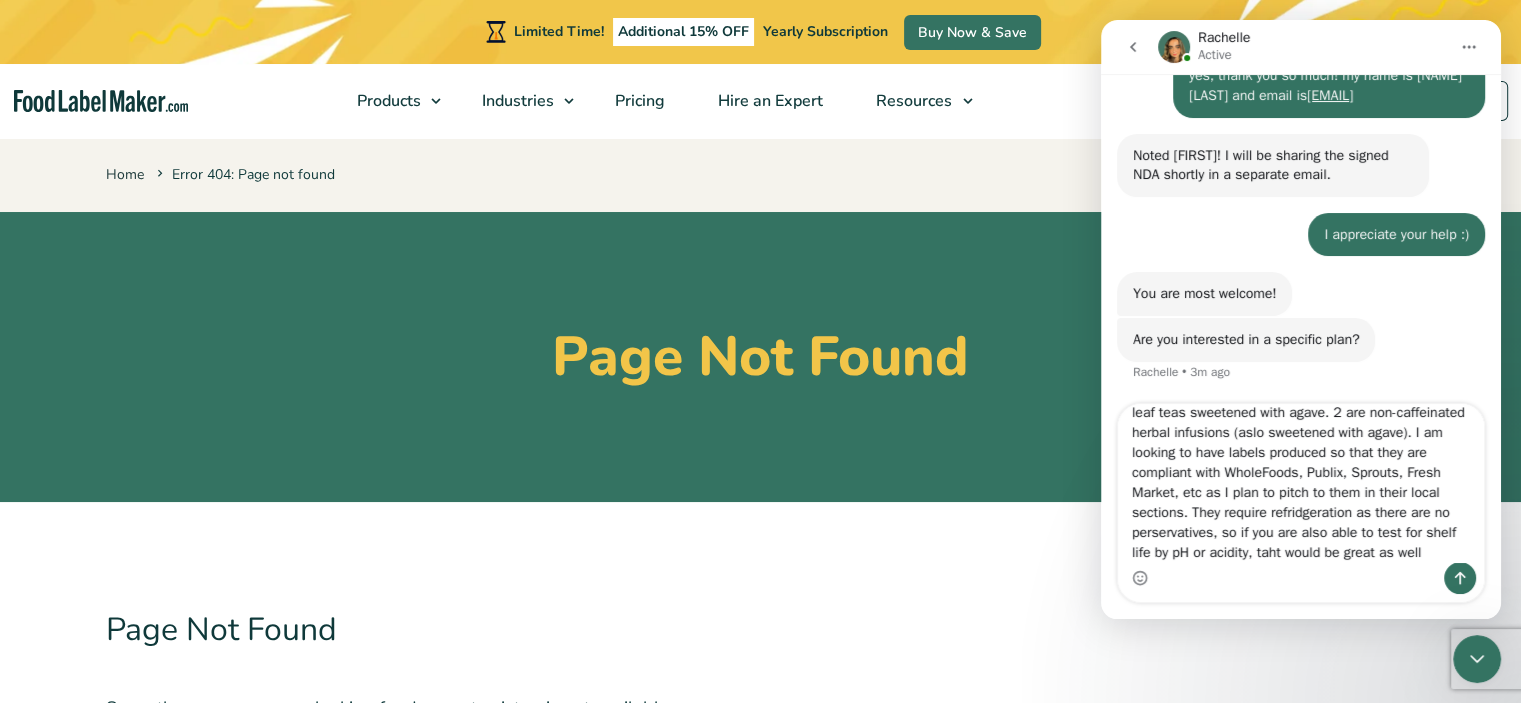 type 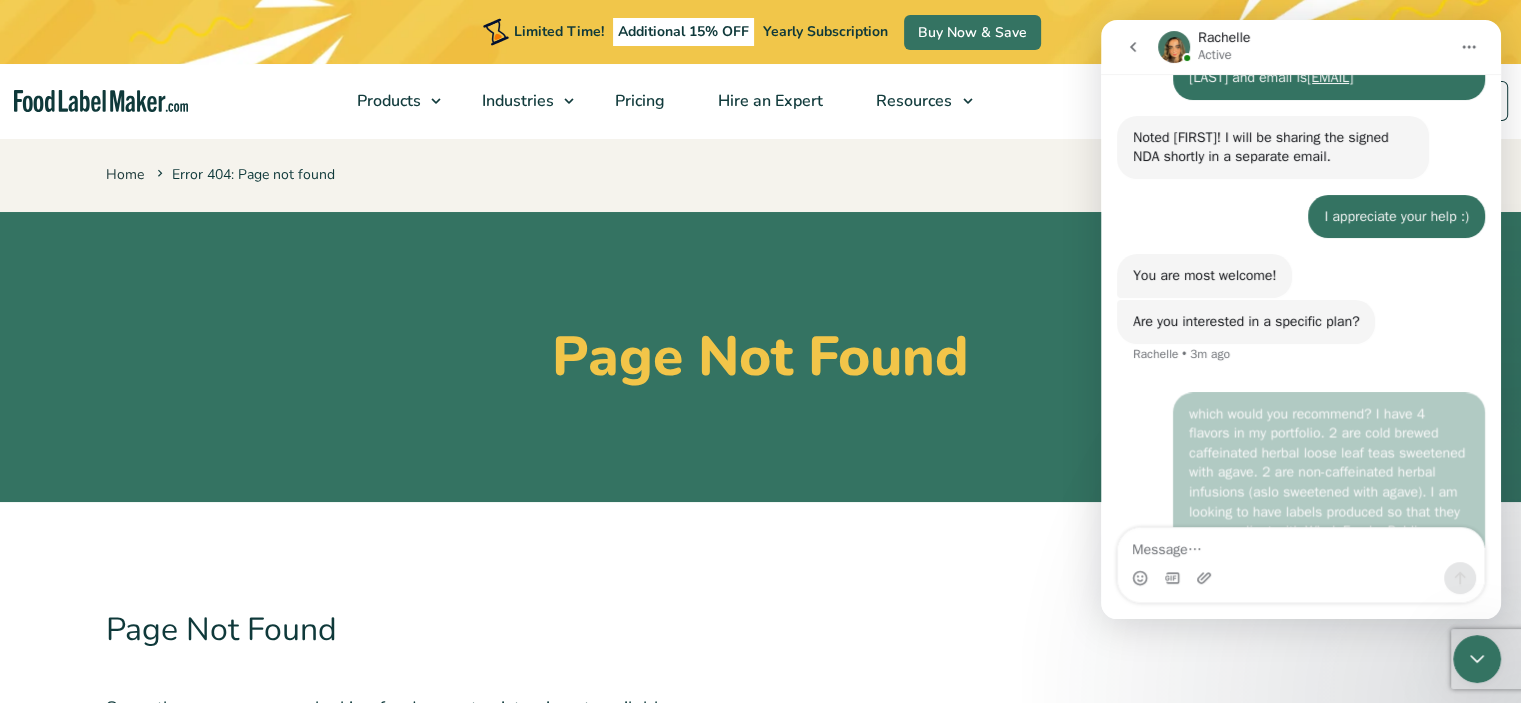 scroll, scrollTop: 0, scrollLeft: 0, axis: both 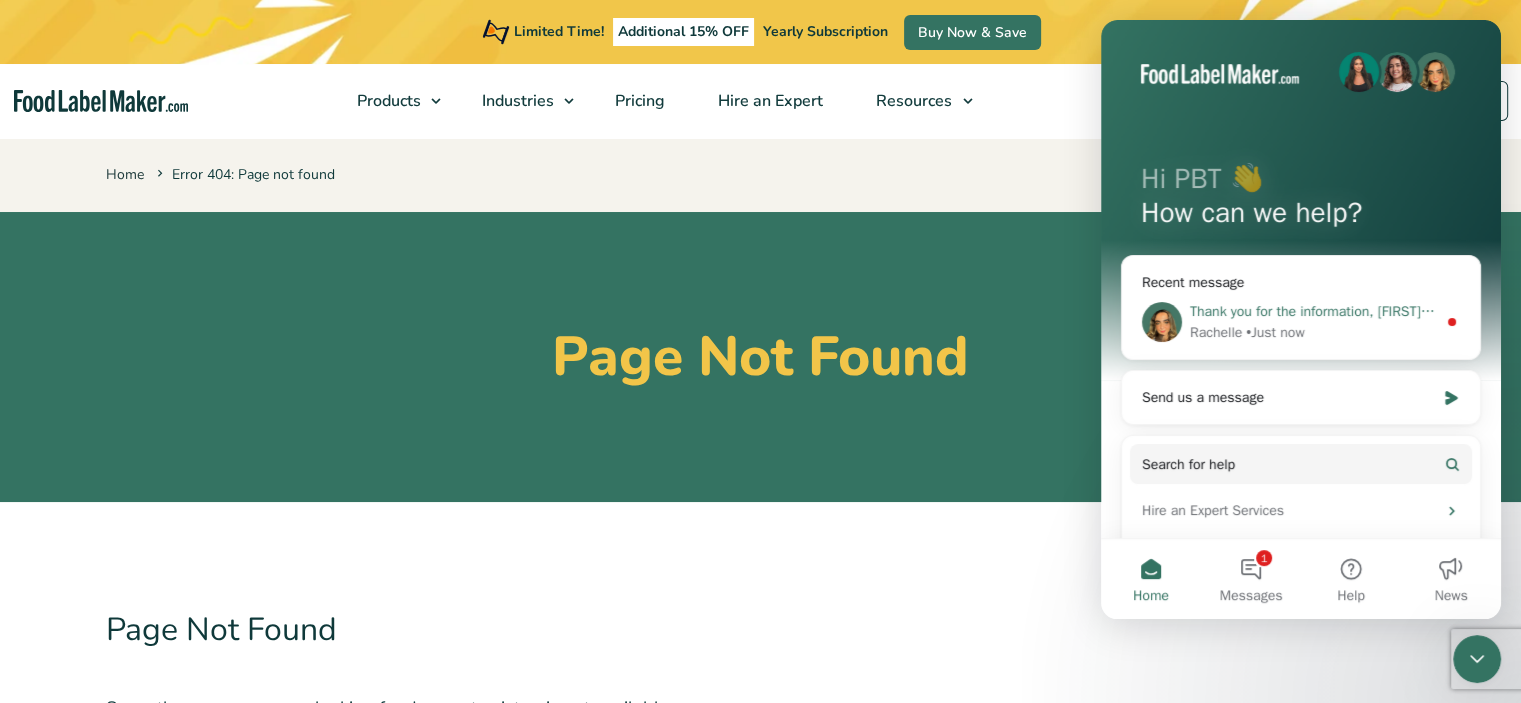 click on "Thank you for the information, [PERSON]! So your primary market is the U.S., requiring FDA-compliant labels. Would you be interested in our “Hire an Expert” service, where our team takes care of creating the labels for you—saving you time and sparing you the regulatory hassle? [PERSON] • Just now" at bounding box center [1301, 322] 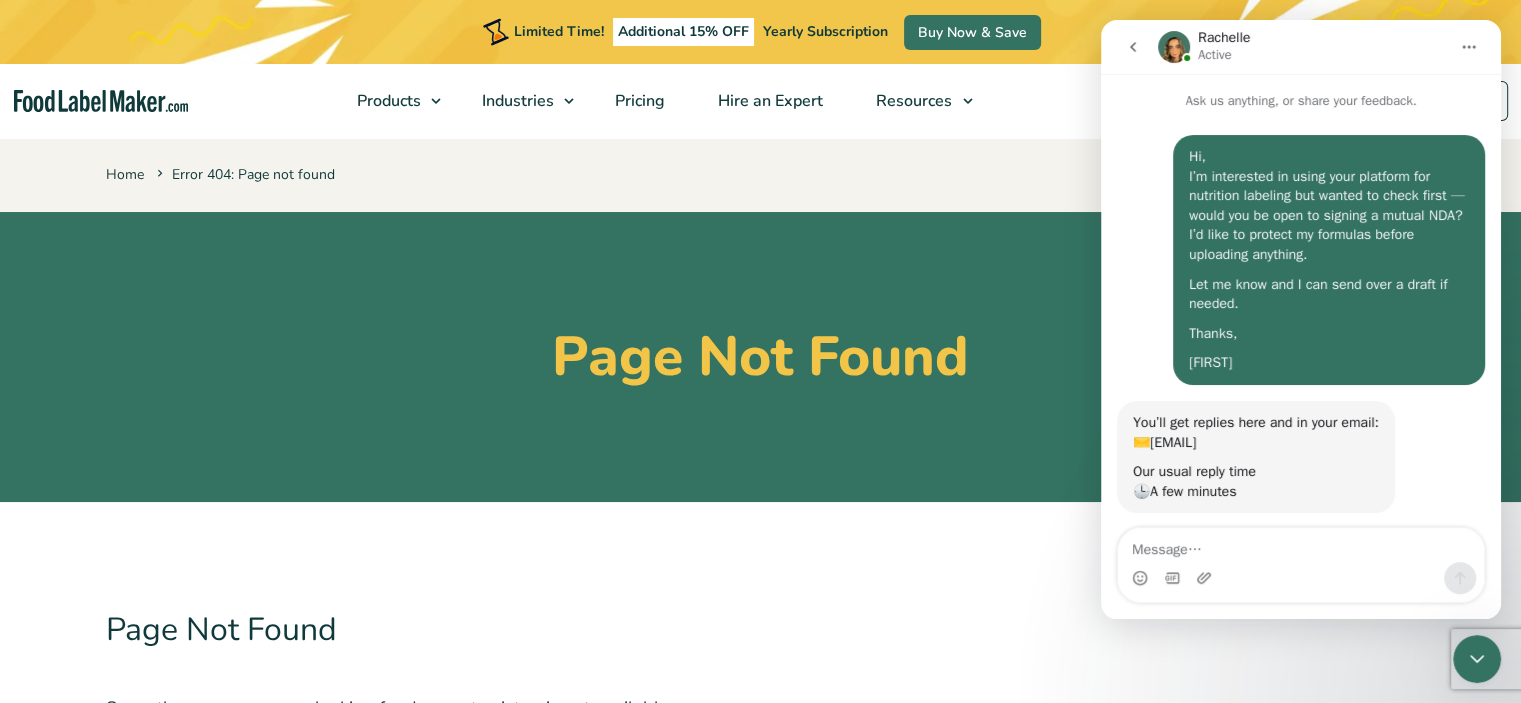 scroll, scrollTop: 2, scrollLeft: 0, axis: vertical 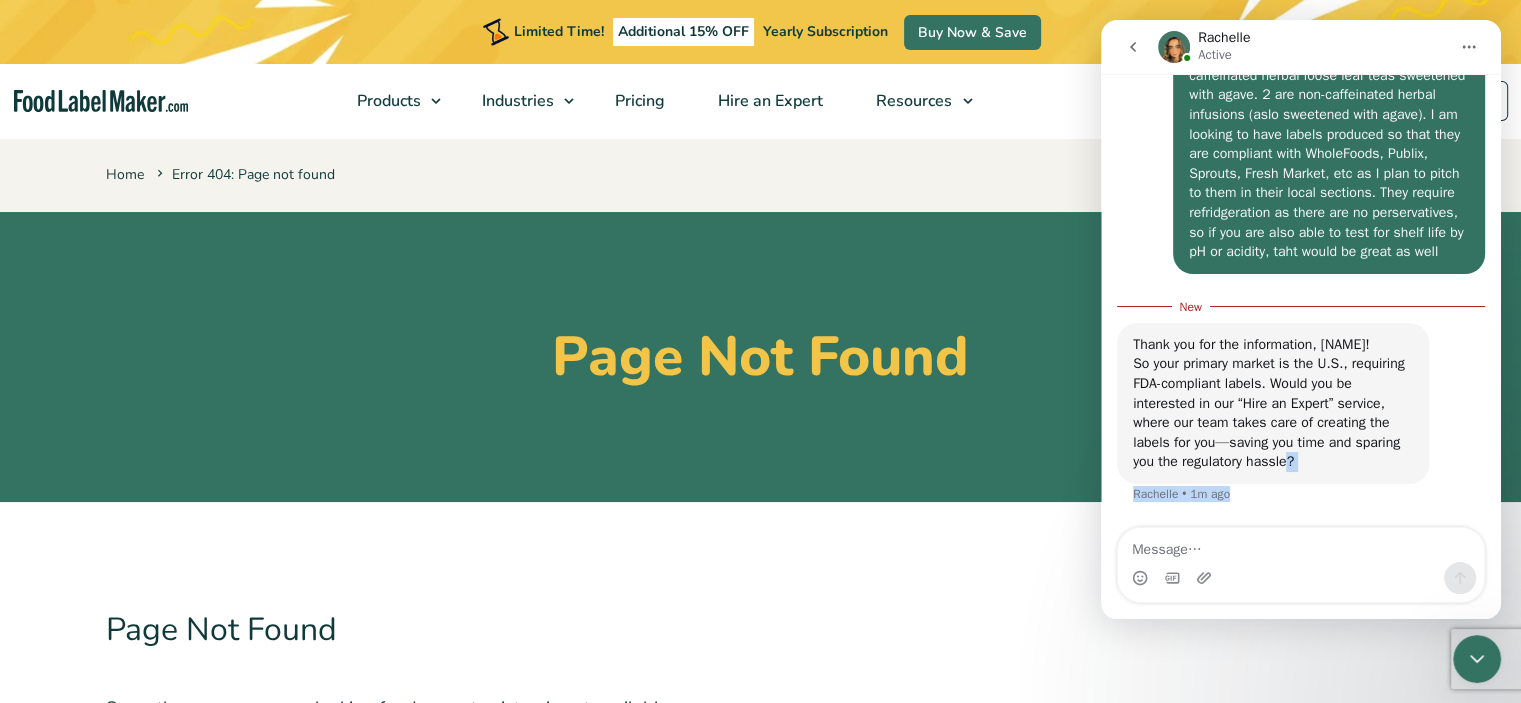 drag, startPoint x: 1291, startPoint y: 512, endPoint x: 1292, endPoint y: 678, distance: 166.003 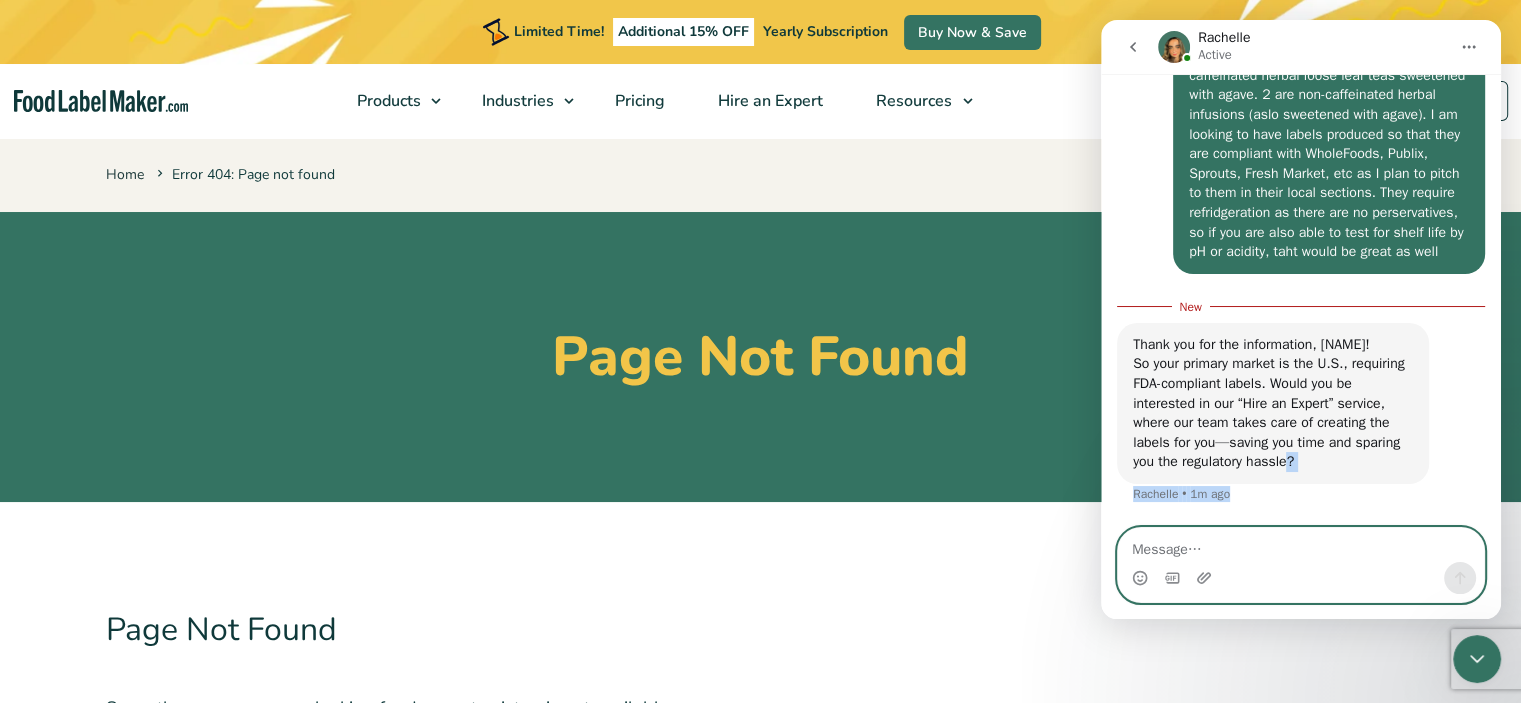 click at bounding box center (1301, 545) 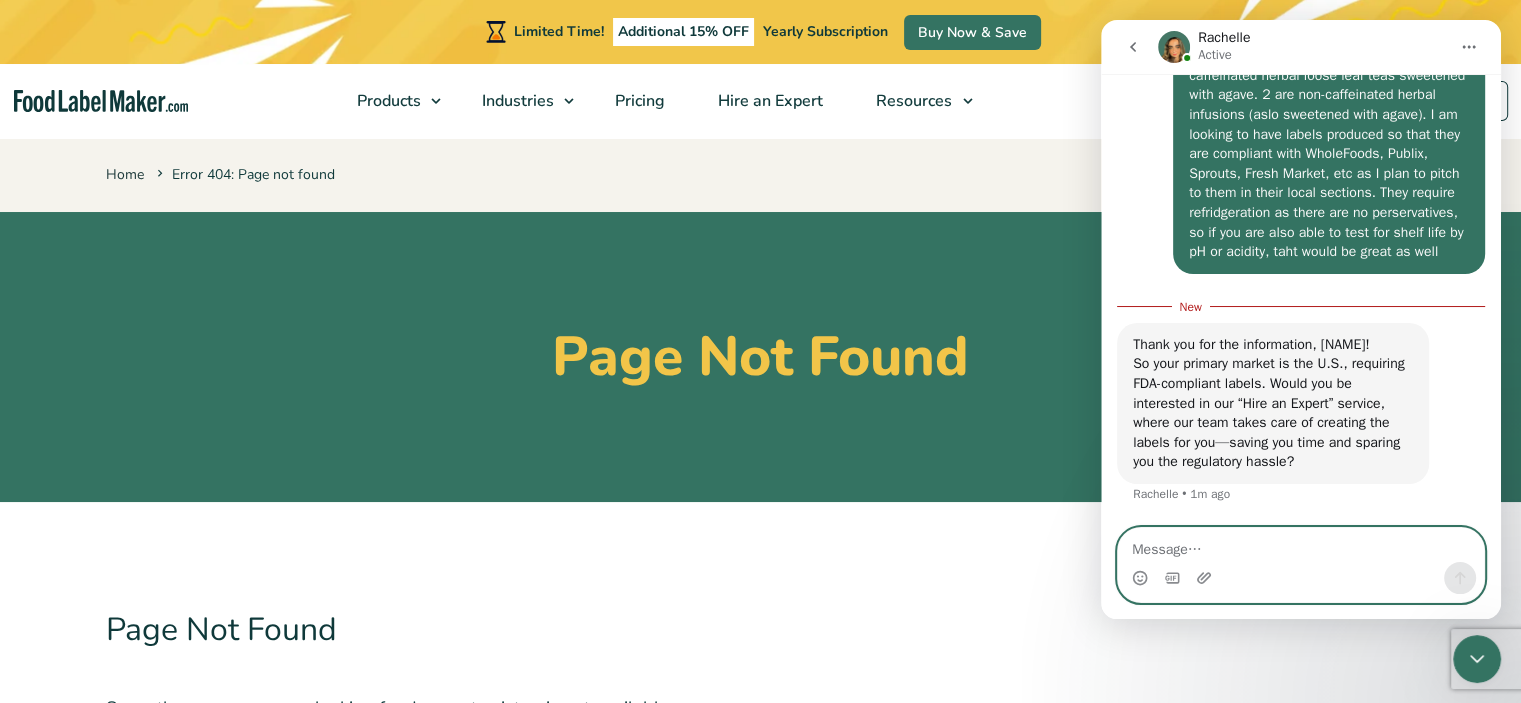 type on "s" 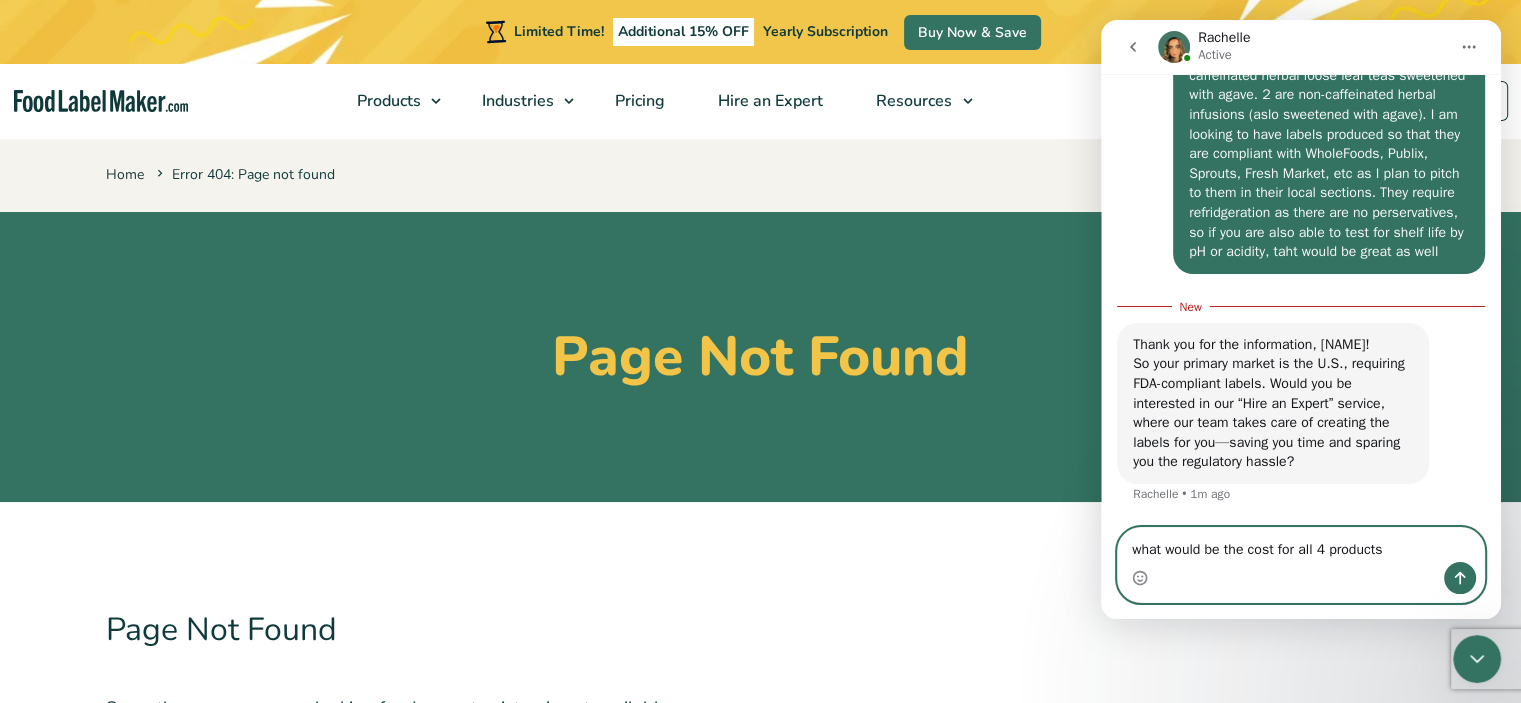 type on "what would be the cost for all 4 products/" 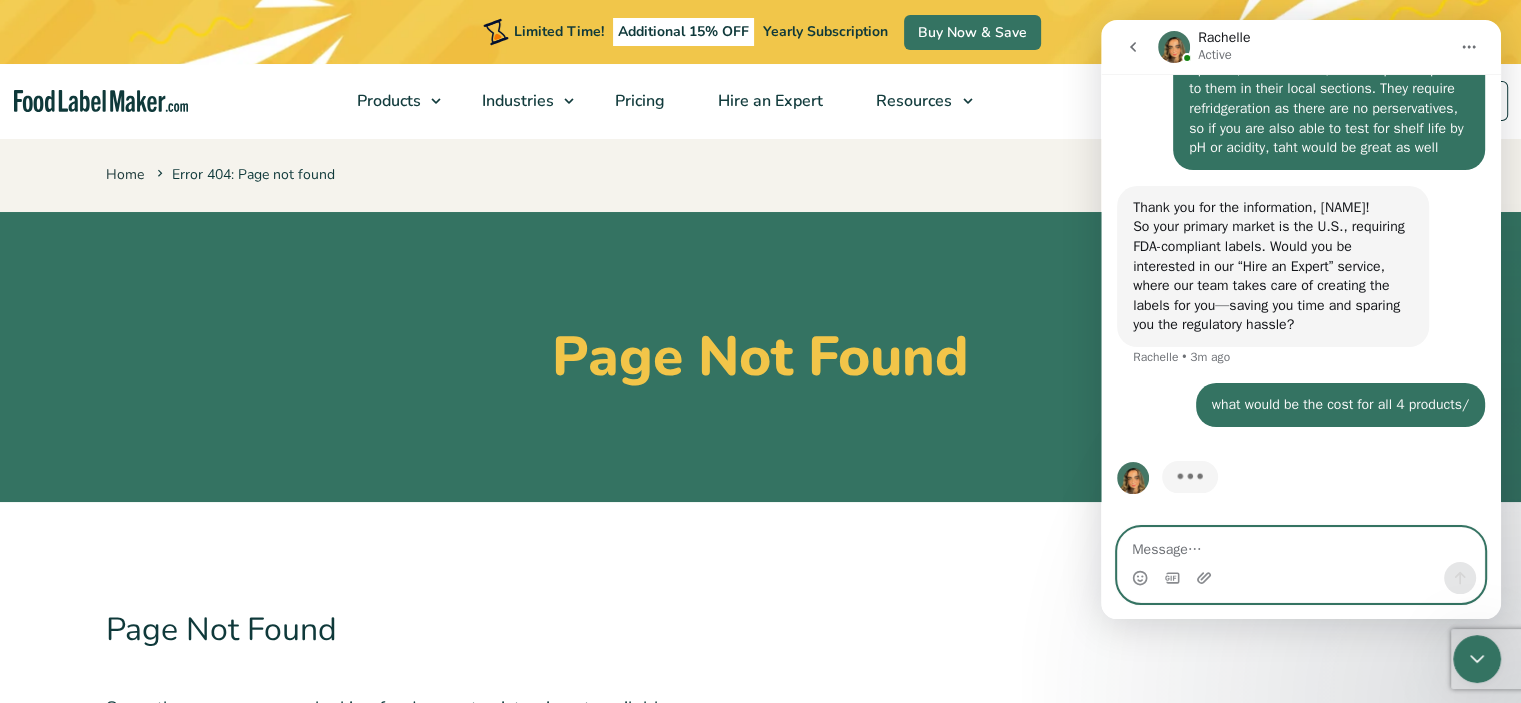 scroll, scrollTop: 1161, scrollLeft: 0, axis: vertical 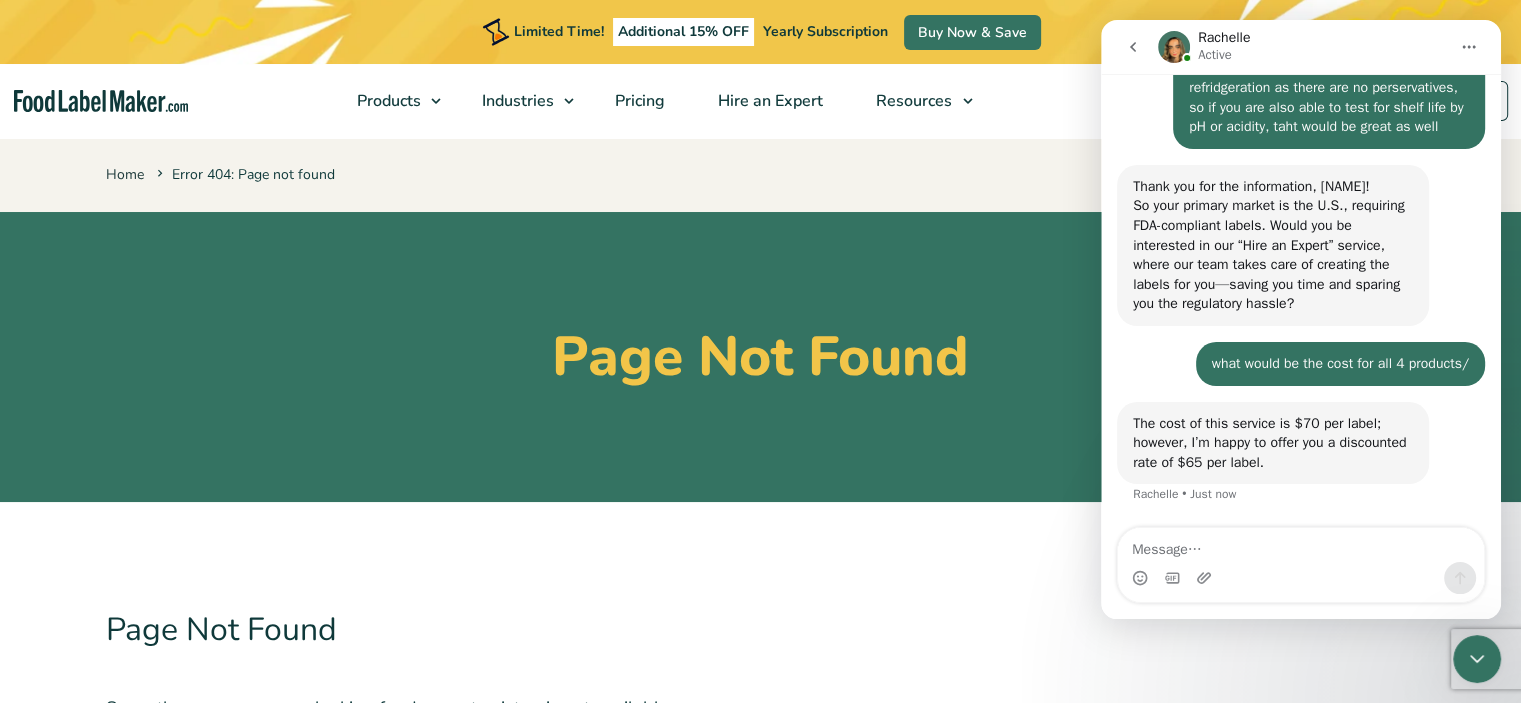 click at bounding box center [1301, 578] 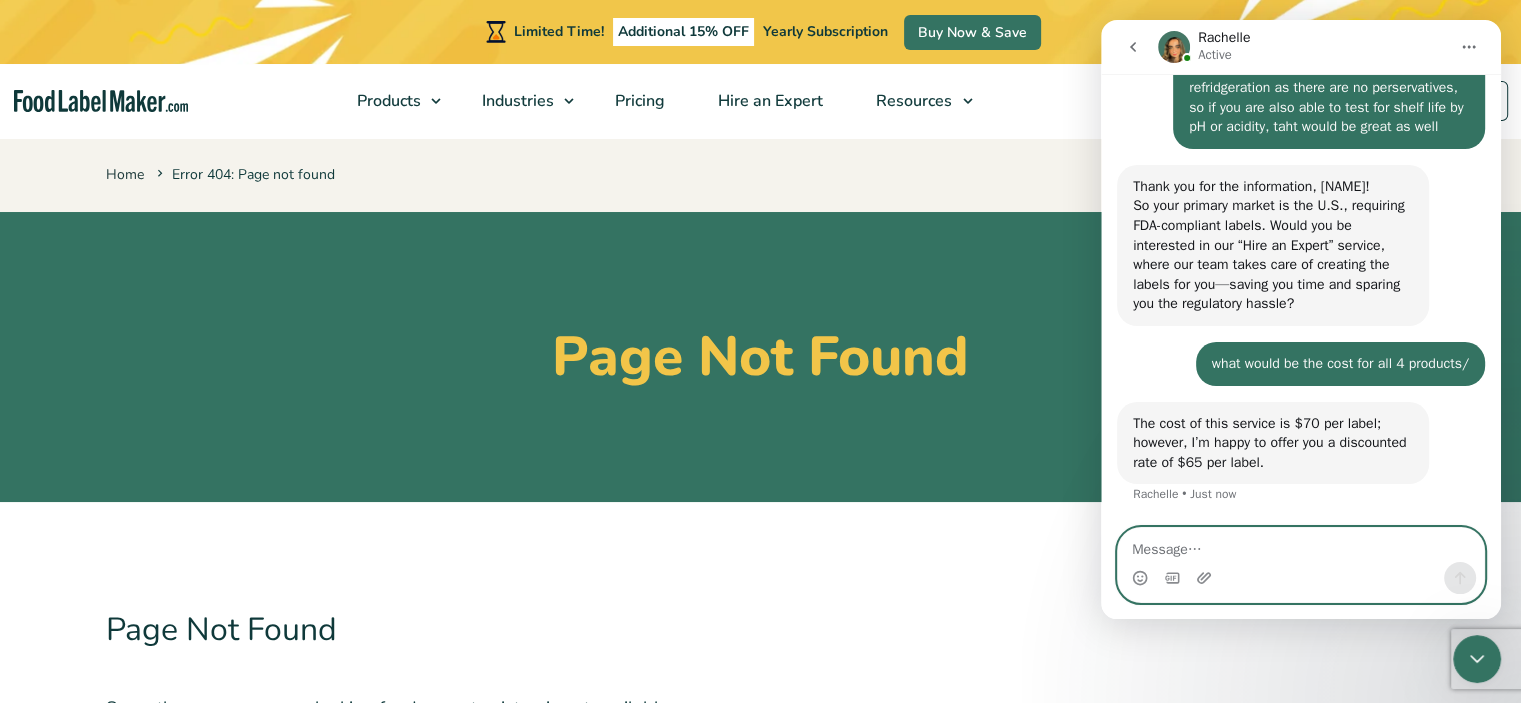 click at bounding box center [1301, 545] 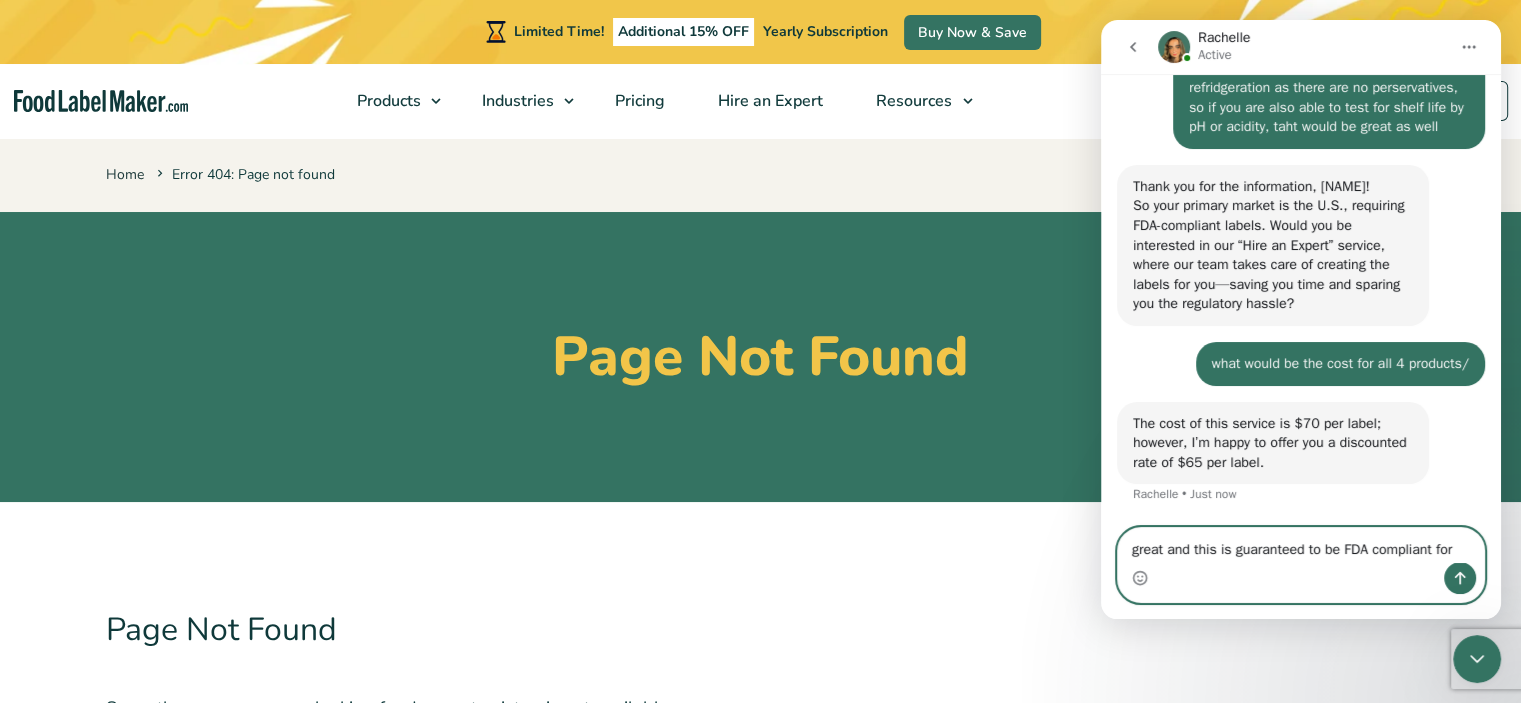 scroll, scrollTop: 1204, scrollLeft: 0, axis: vertical 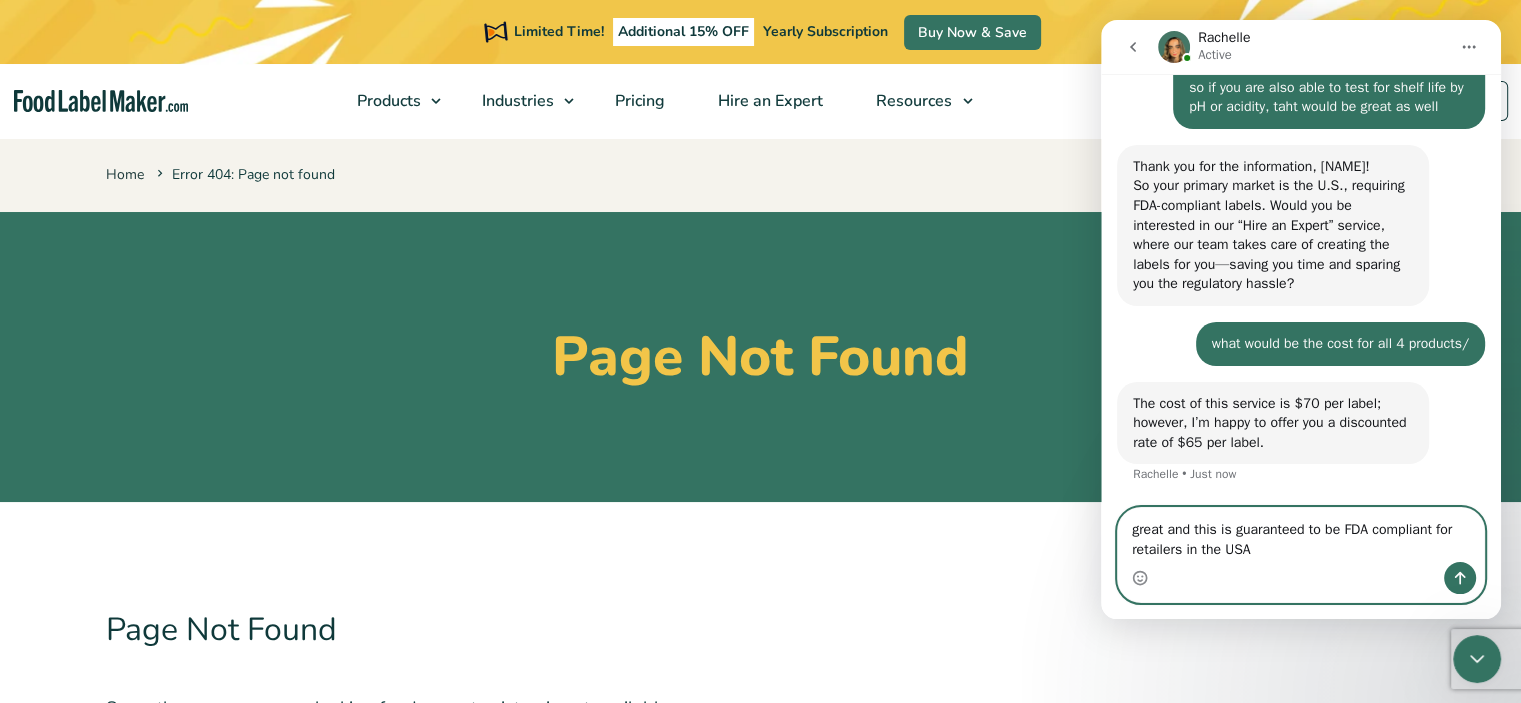 type on "great and this is guaranteed to be FDA compliant for retailers in the USA?" 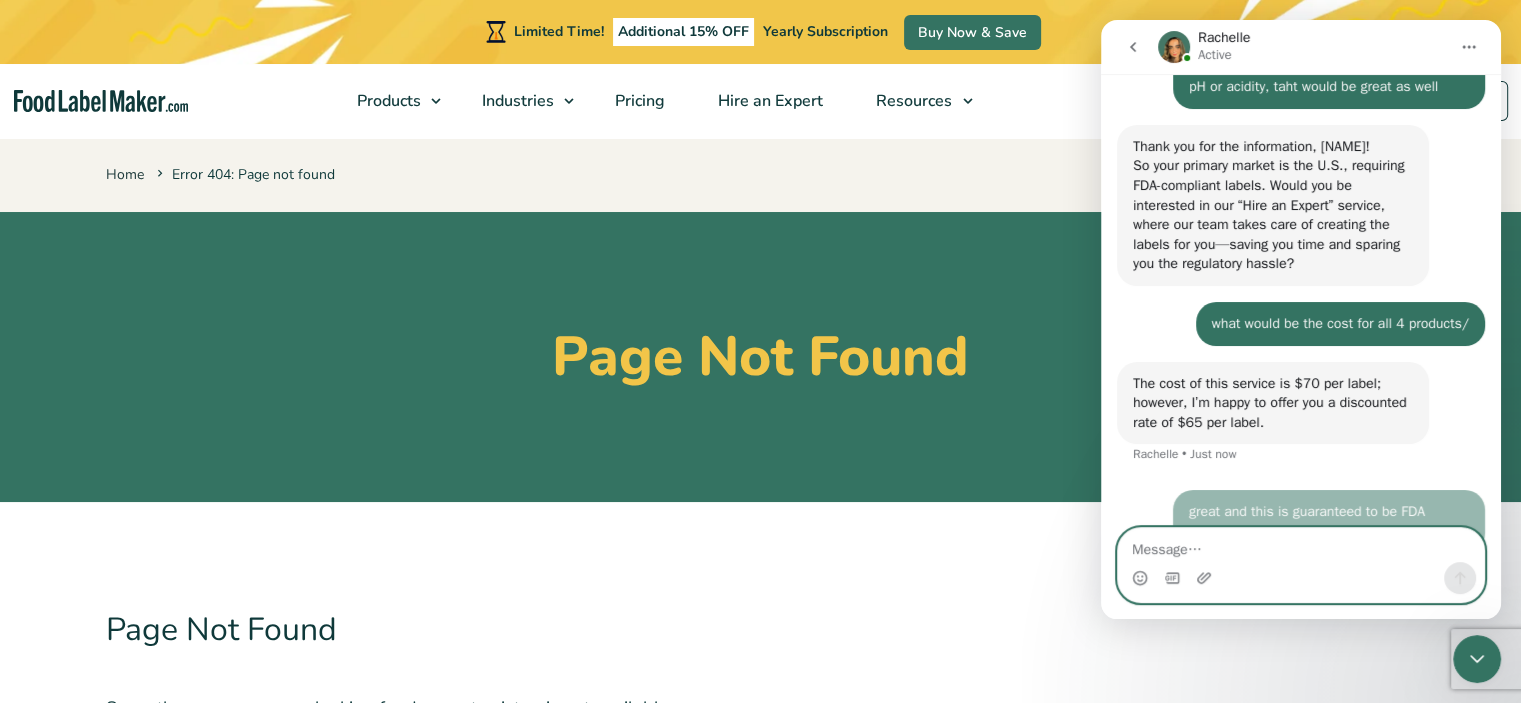 scroll, scrollTop: 1263, scrollLeft: 0, axis: vertical 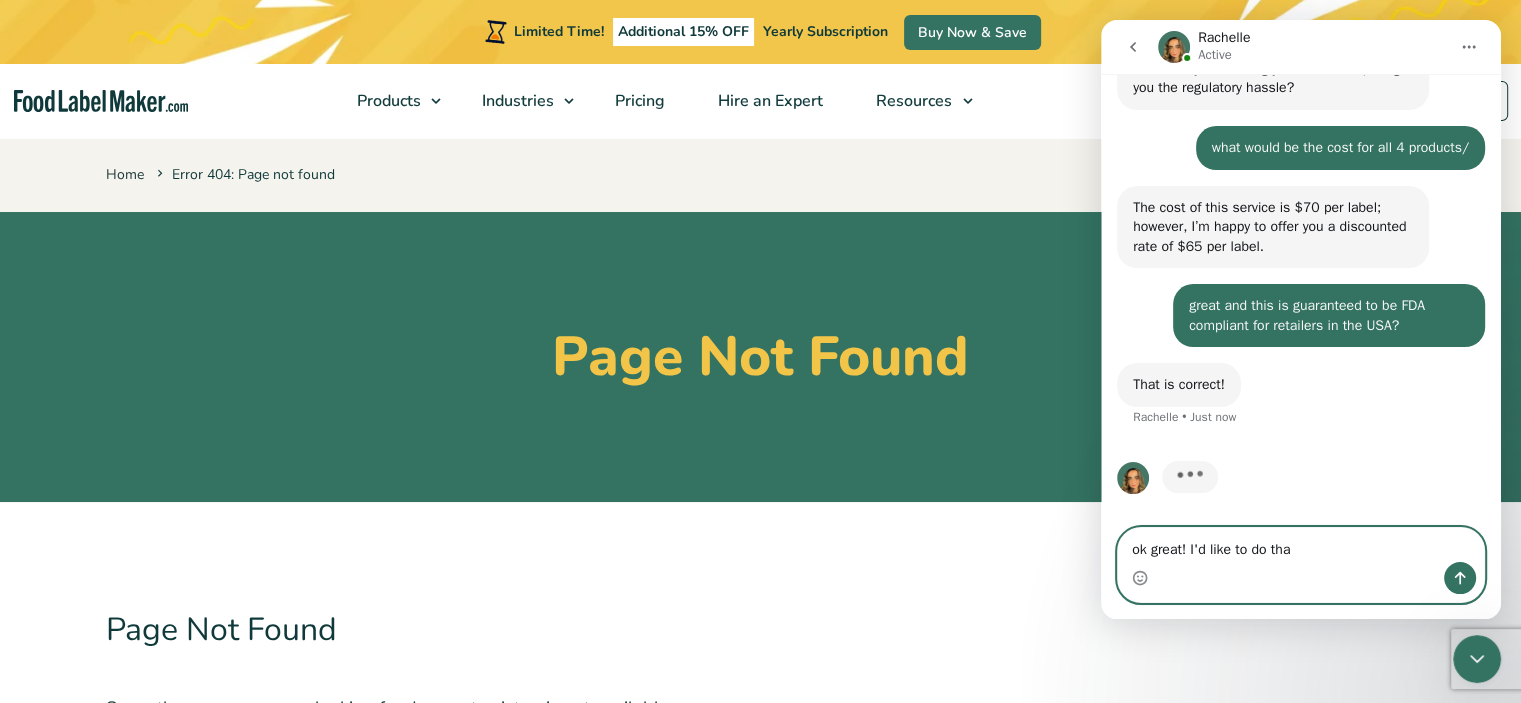 type on "ok great! I'd like to do that" 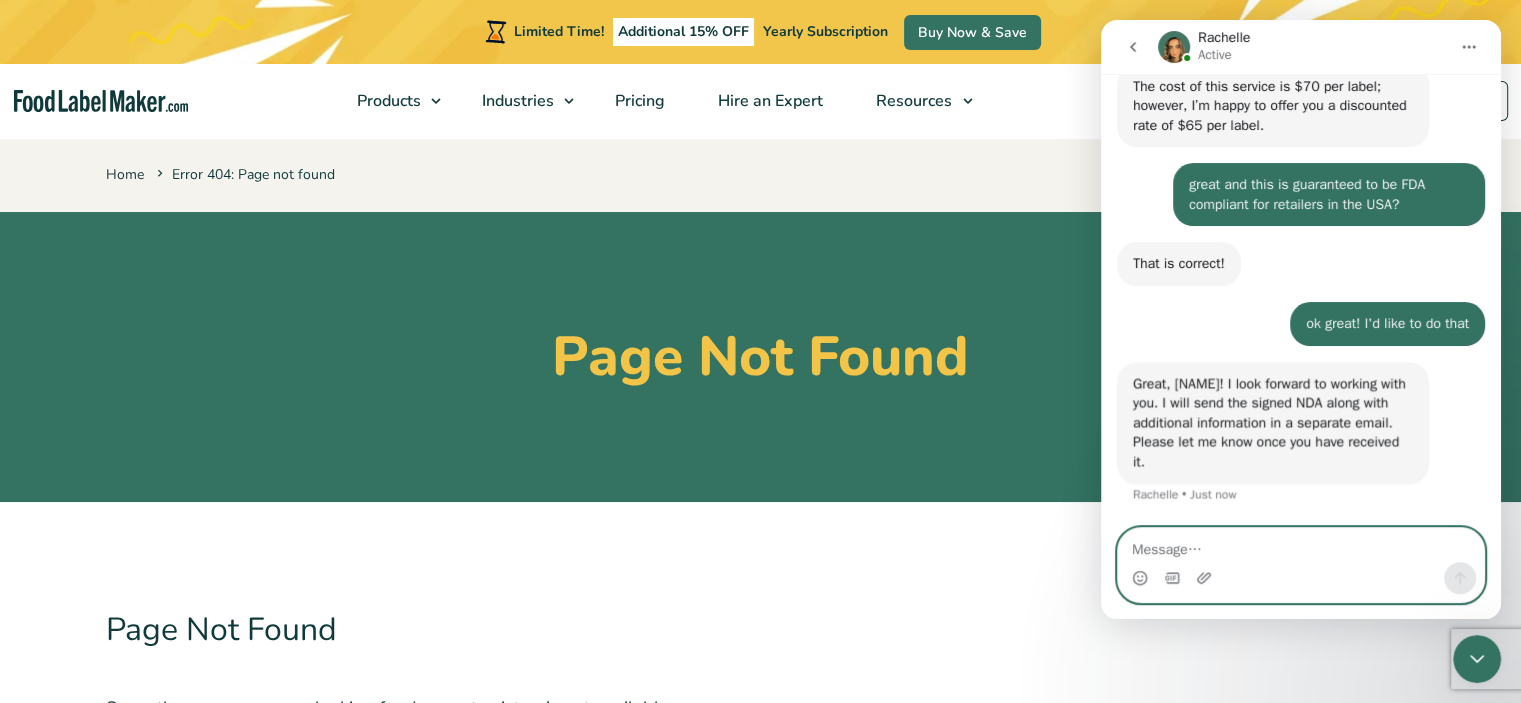 scroll, scrollTop: 1520, scrollLeft: 0, axis: vertical 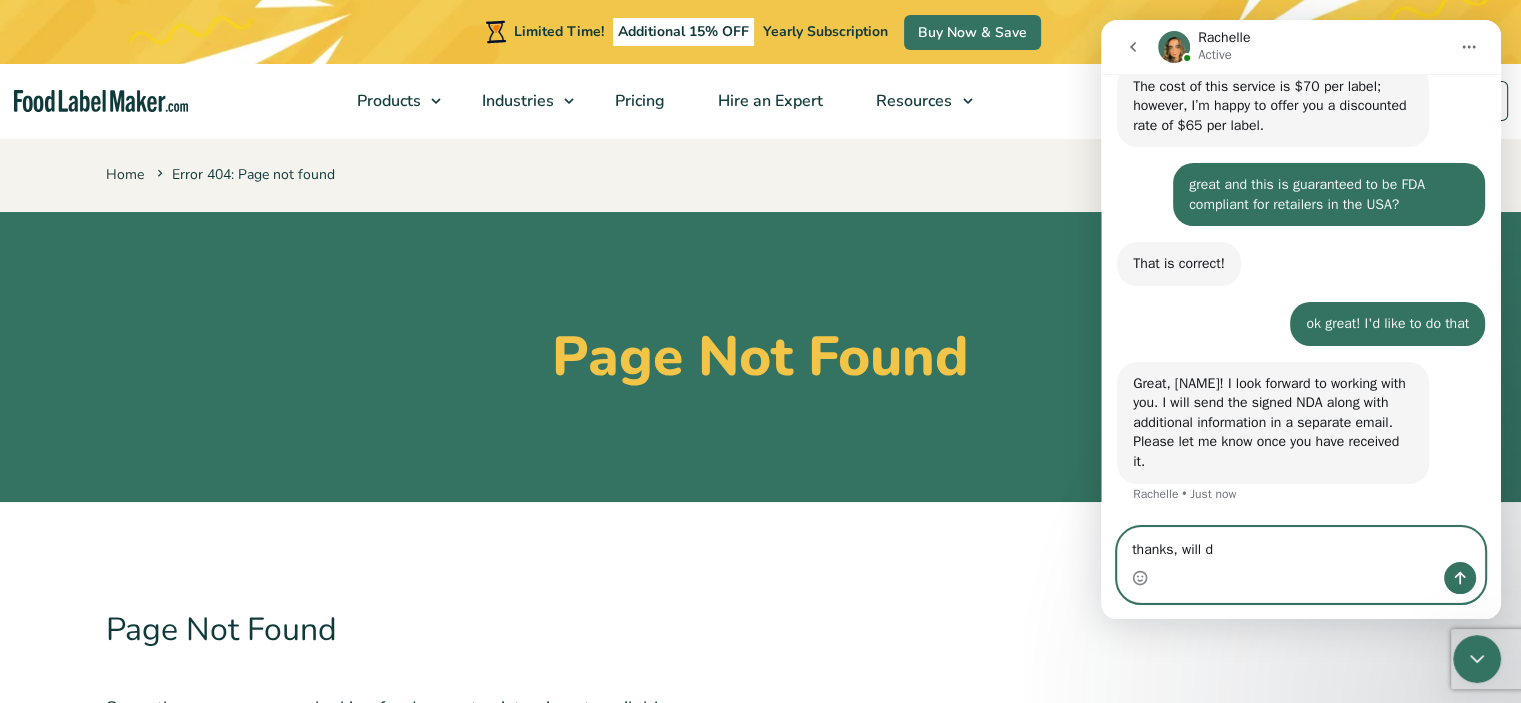 type on "thanks, will do" 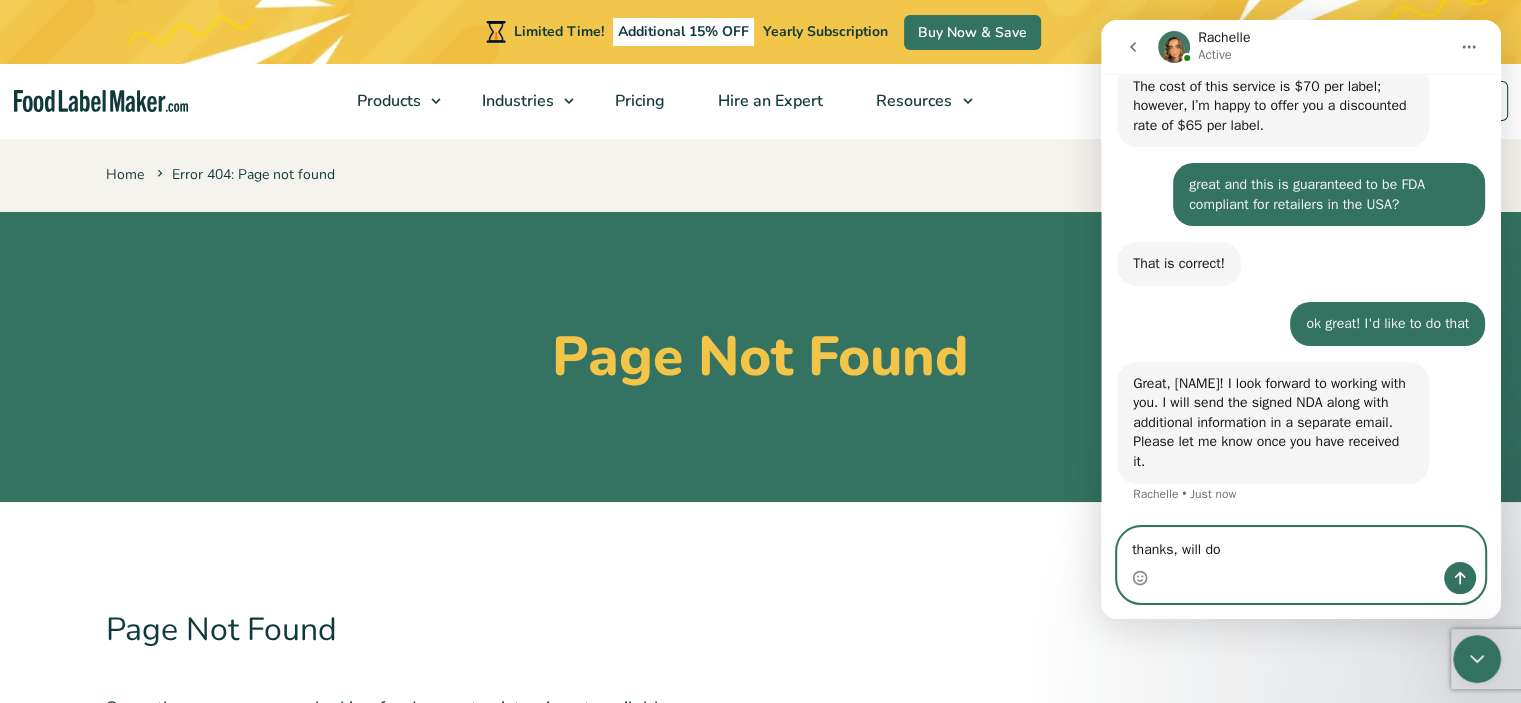 type 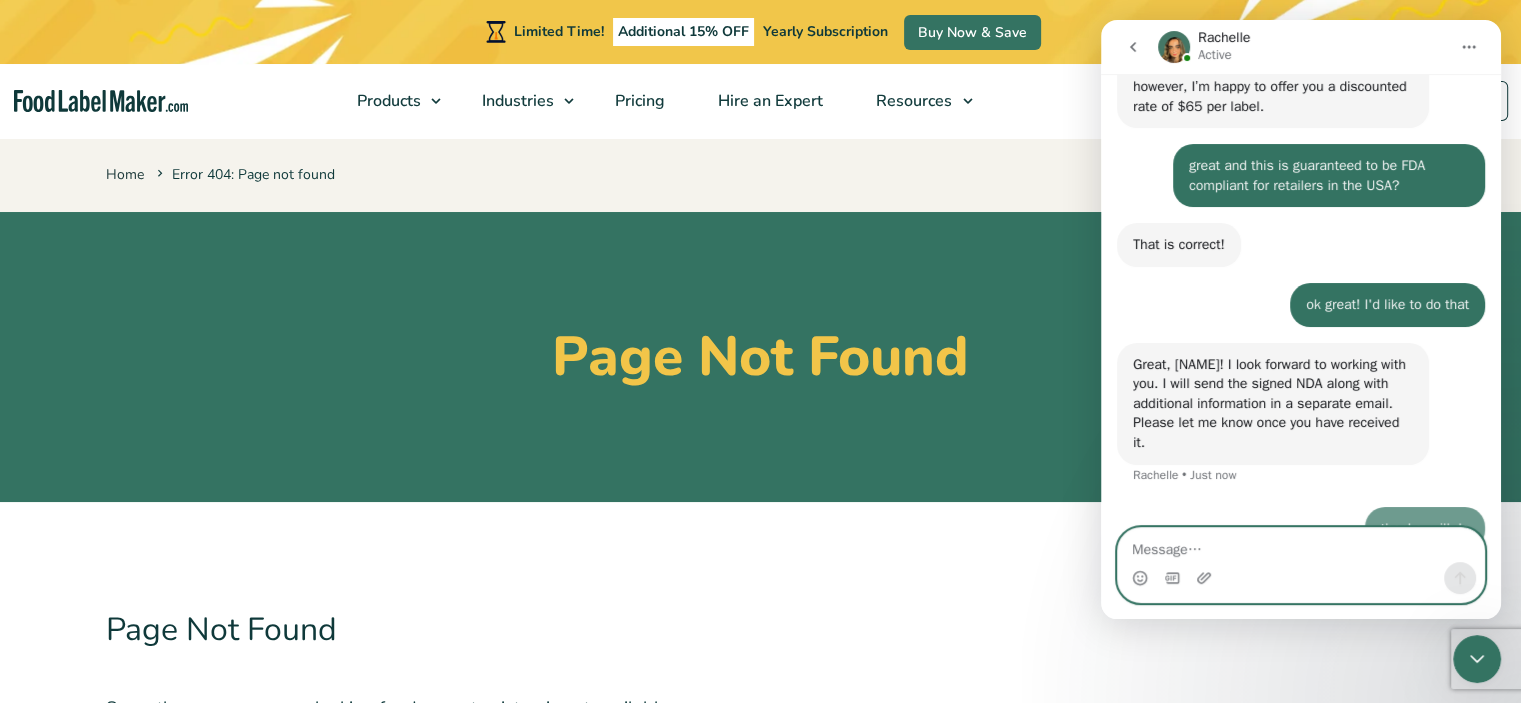 scroll, scrollTop: 1580, scrollLeft: 0, axis: vertical 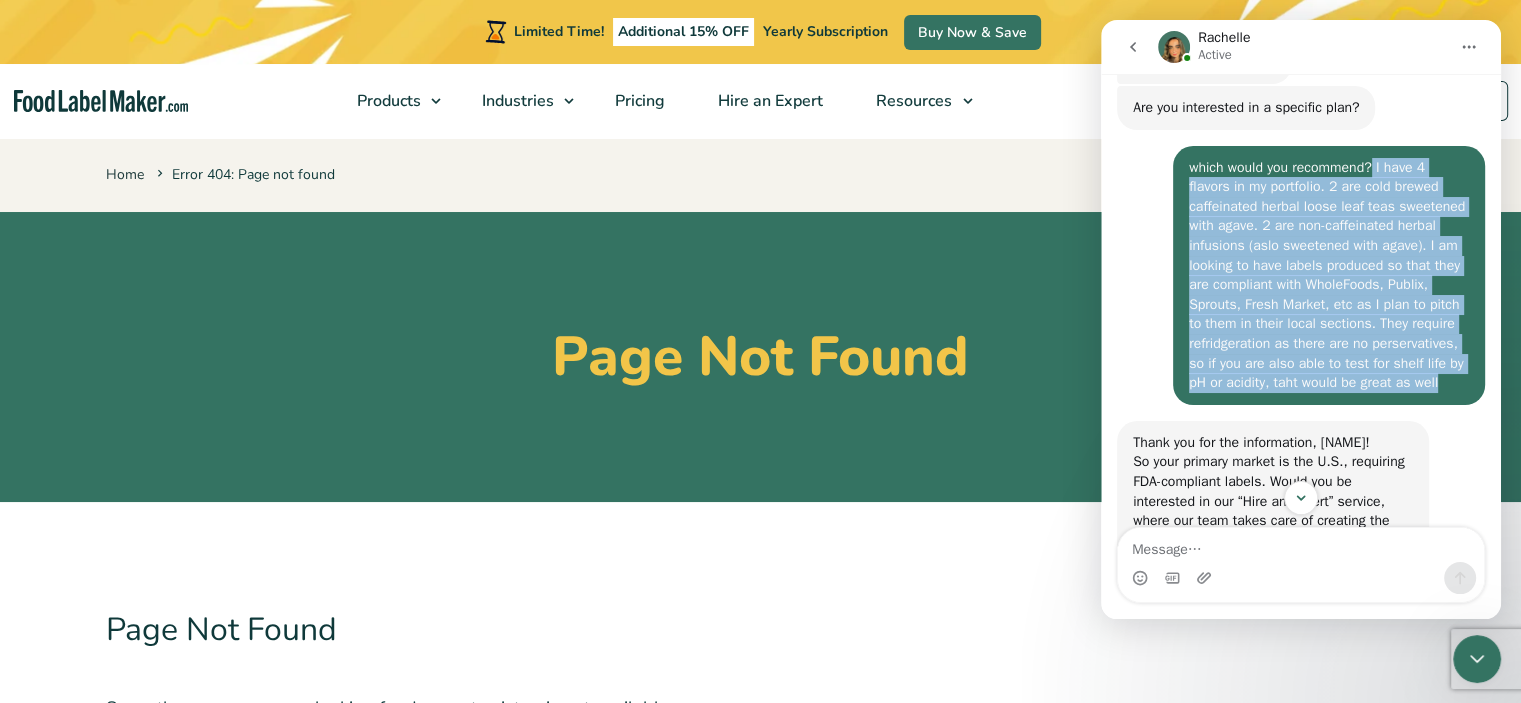 drag, startPoint x: 1369, startPoint y: 183, endPoint x: 1445, endPoint y: 402, distance: 231.81242 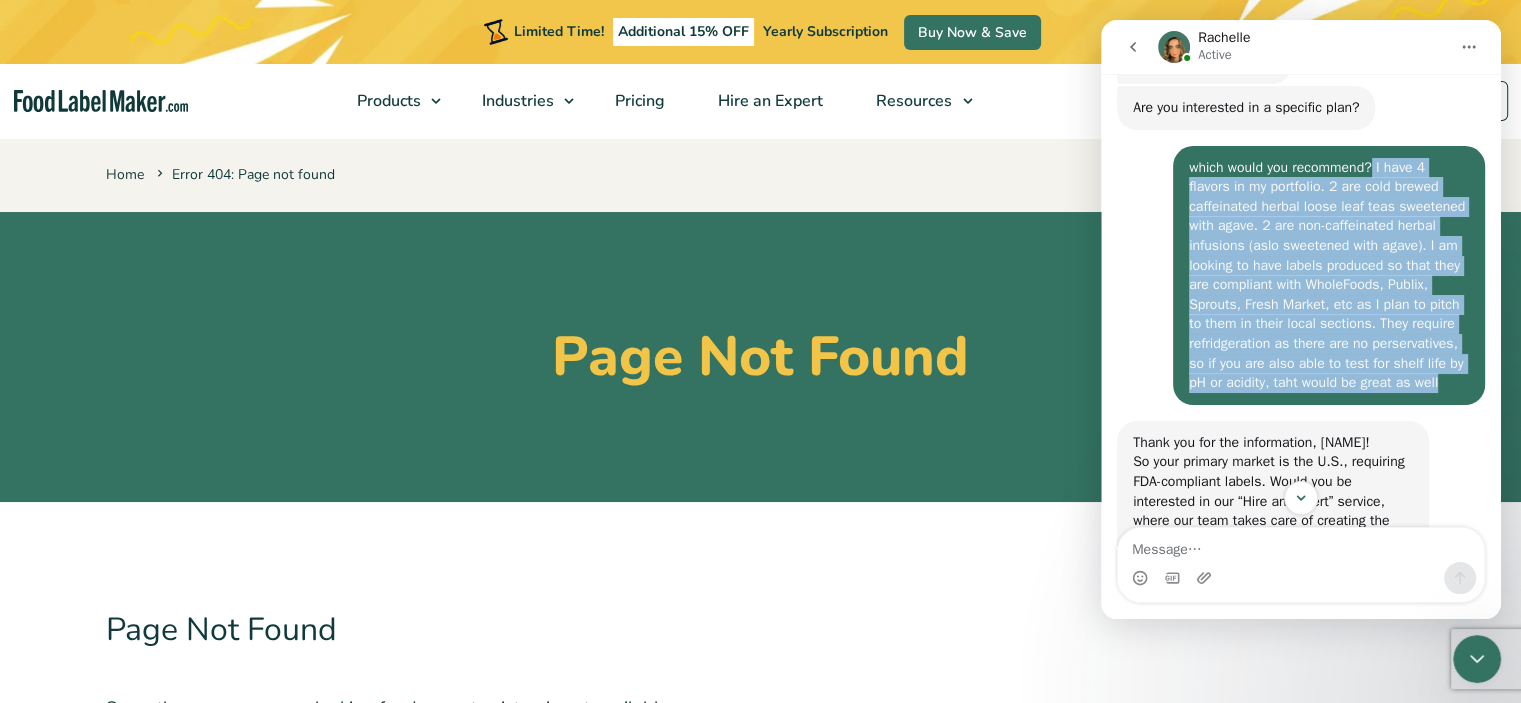 copy on "I have 4 flavors in my portfolio. 2 are cold brewed caffeinated herbal loose leaf teas sweetened with agave. 2 are non-caffeinated herbal infusions (aslo sweetened with agave). I am looking to have labels produced so that they are compliant with WholeFoods, Publix, Sprouts, Fresh Market, etc as I plan to pitch to them in their local sections. They require refridgeration as there are no perservatives, so if you are also able to test for shelf life by pH or acidity, taht would be great as well" 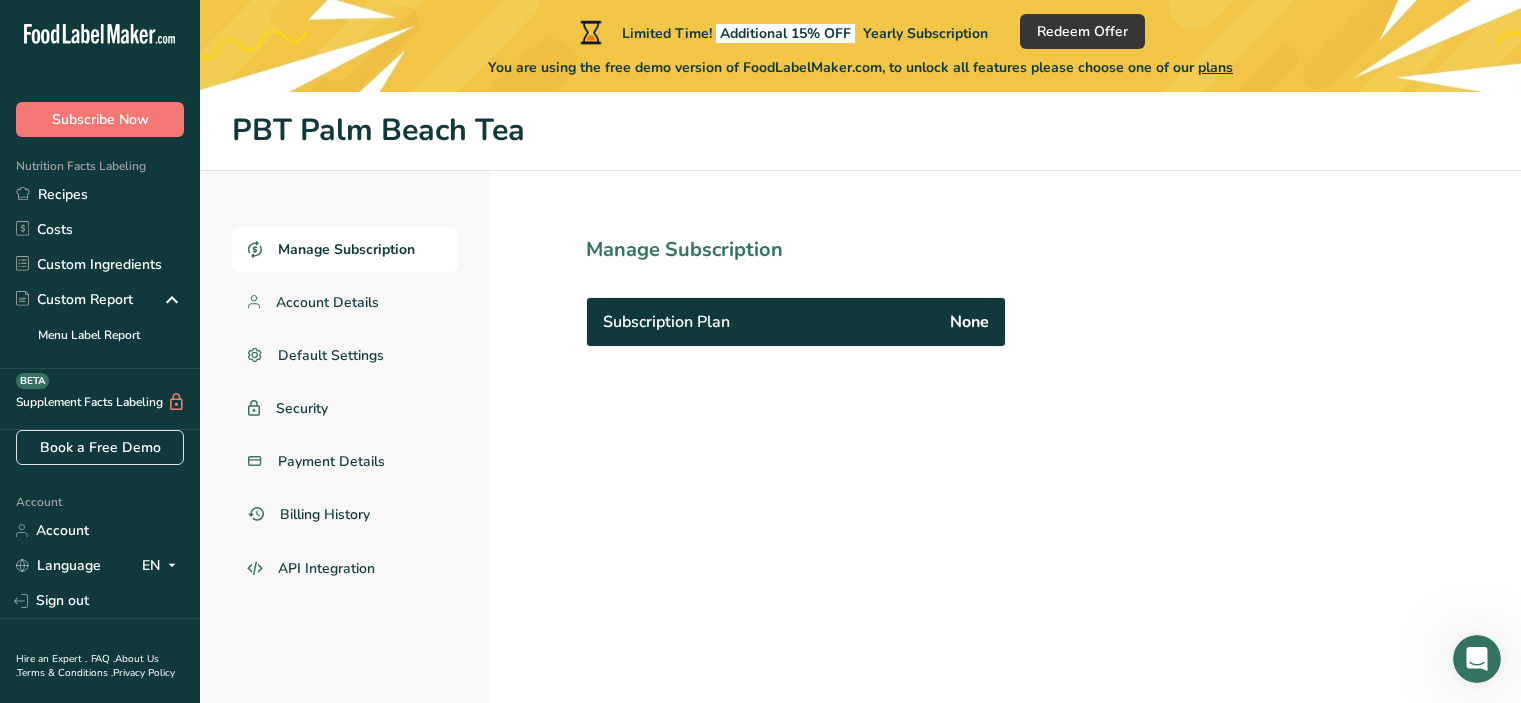 scroll, scrollTop: 0, scrollLeft: 0, axis: both 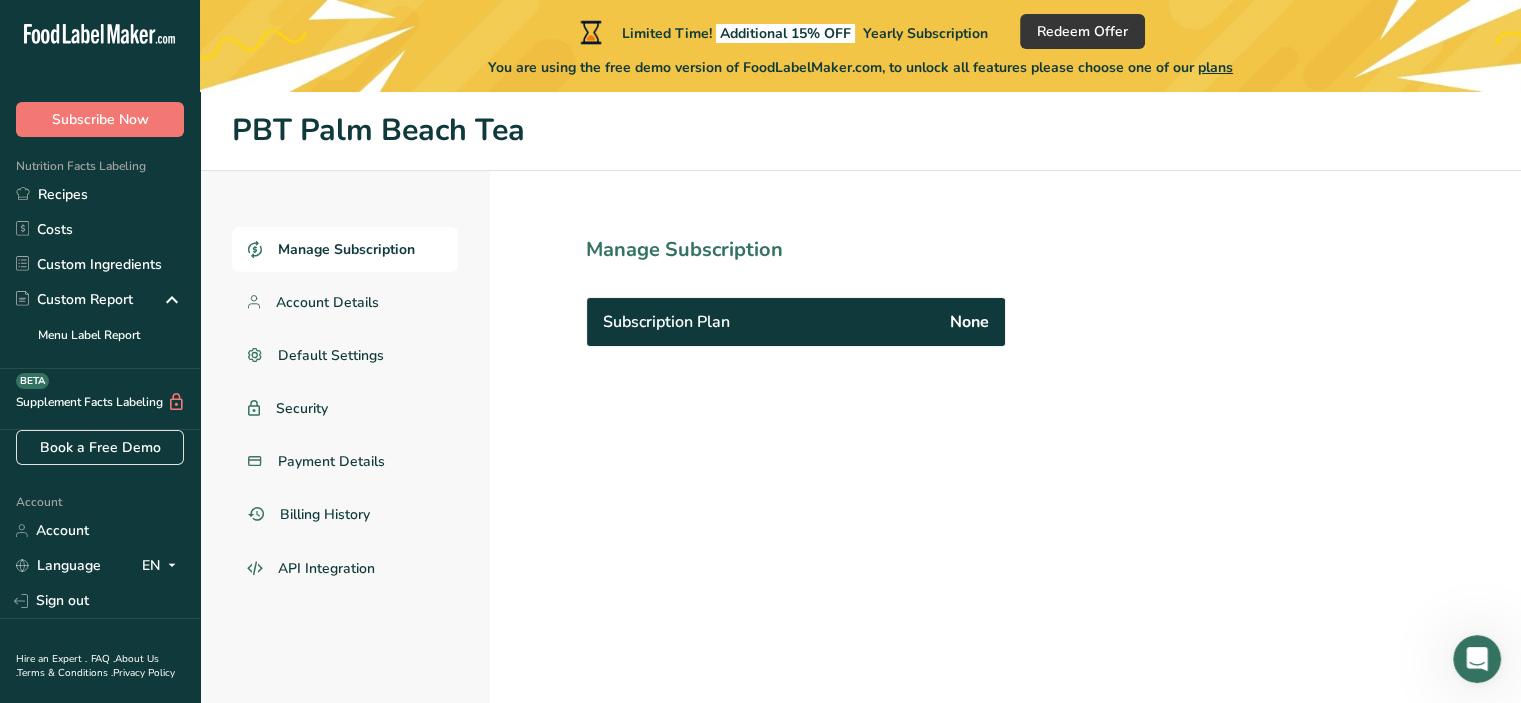 click 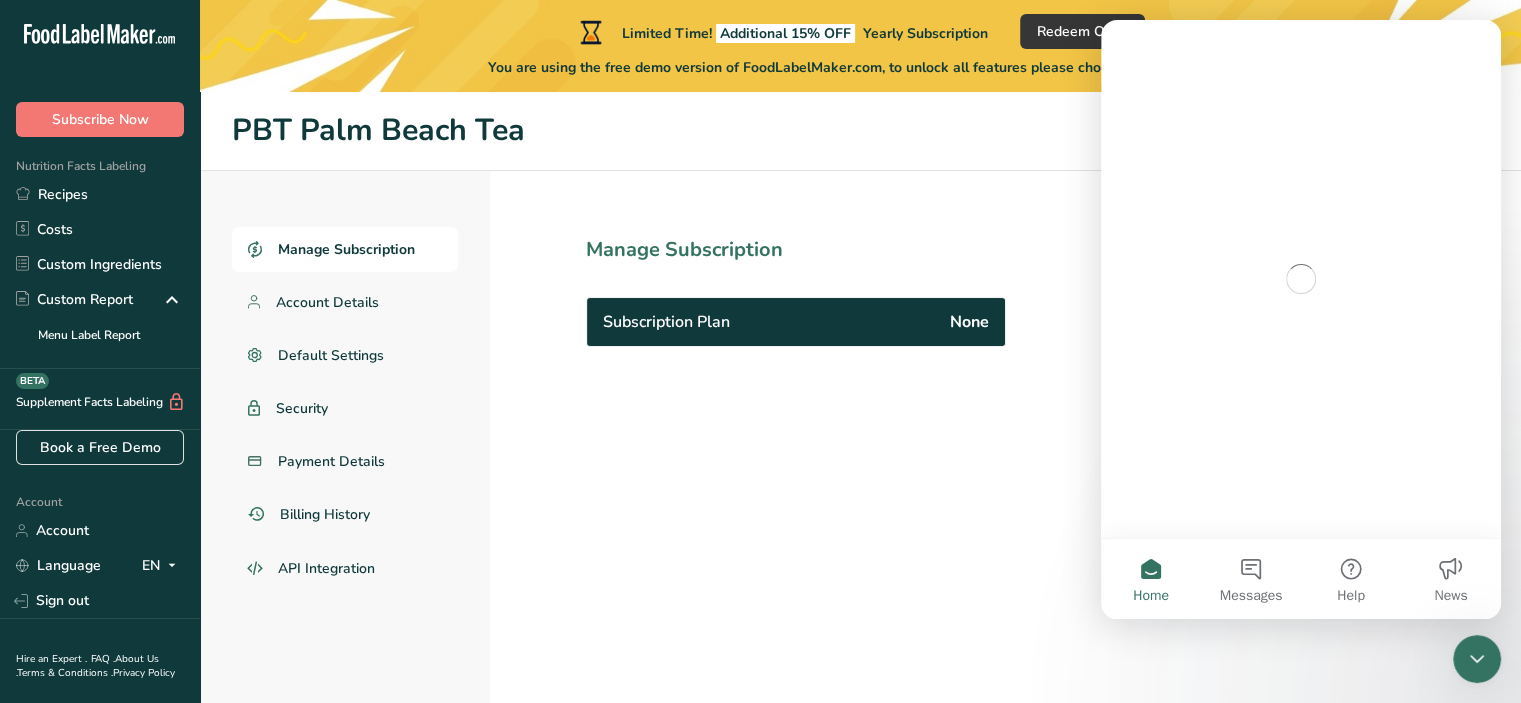 scroll, scrollTop: 0, scrollLeft: 0, axis: both 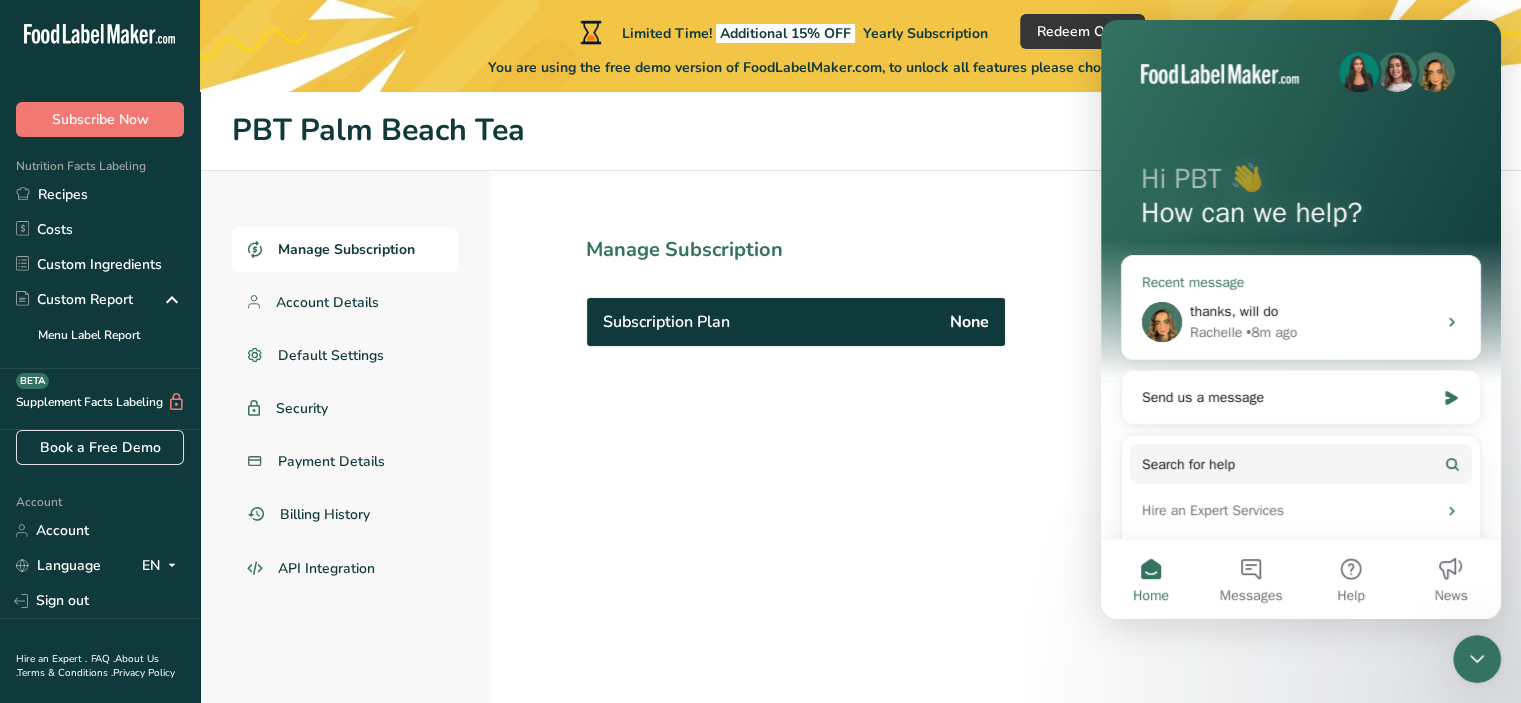 click on "thanks, will do" at bounding box center (1234, 311) 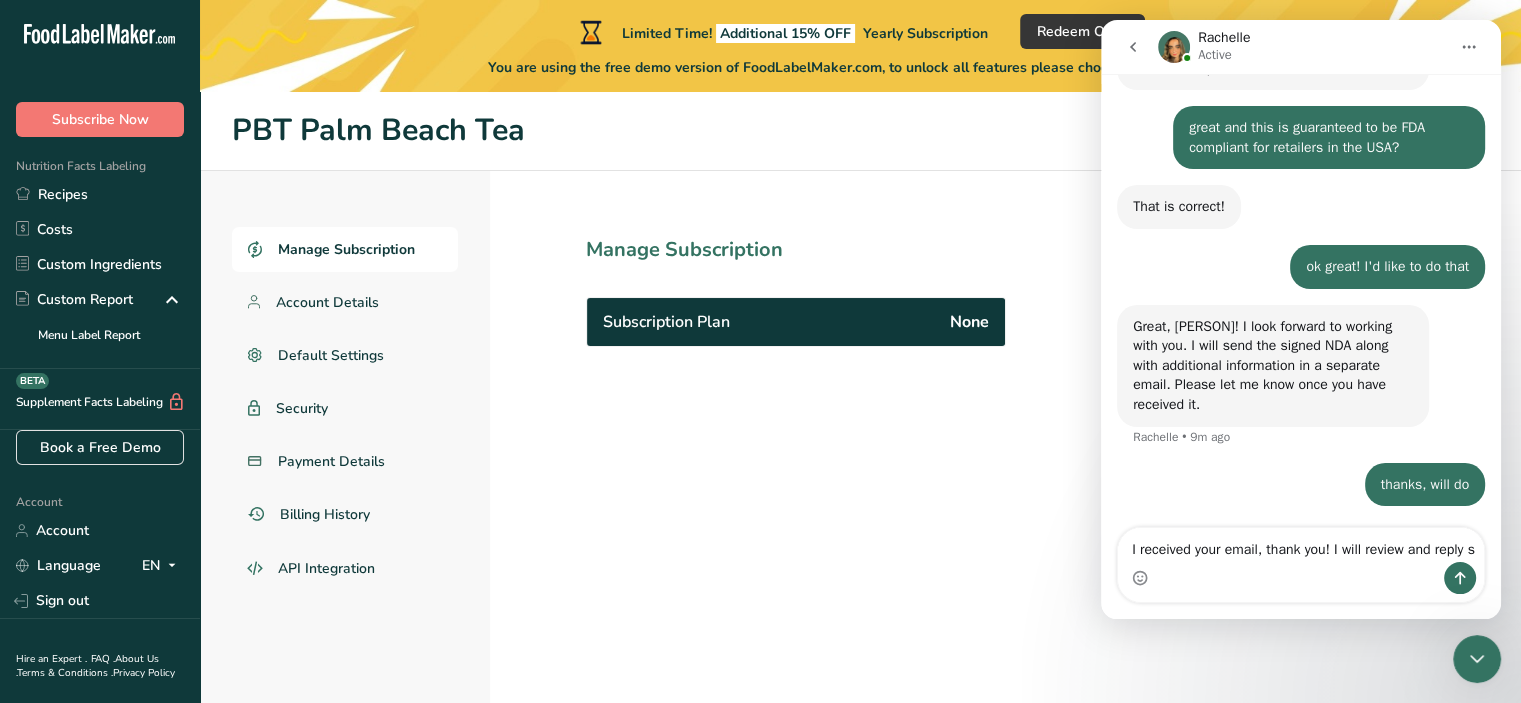 scroll, scrollTop: 1600, scrollLeft: 0, axis: vertical 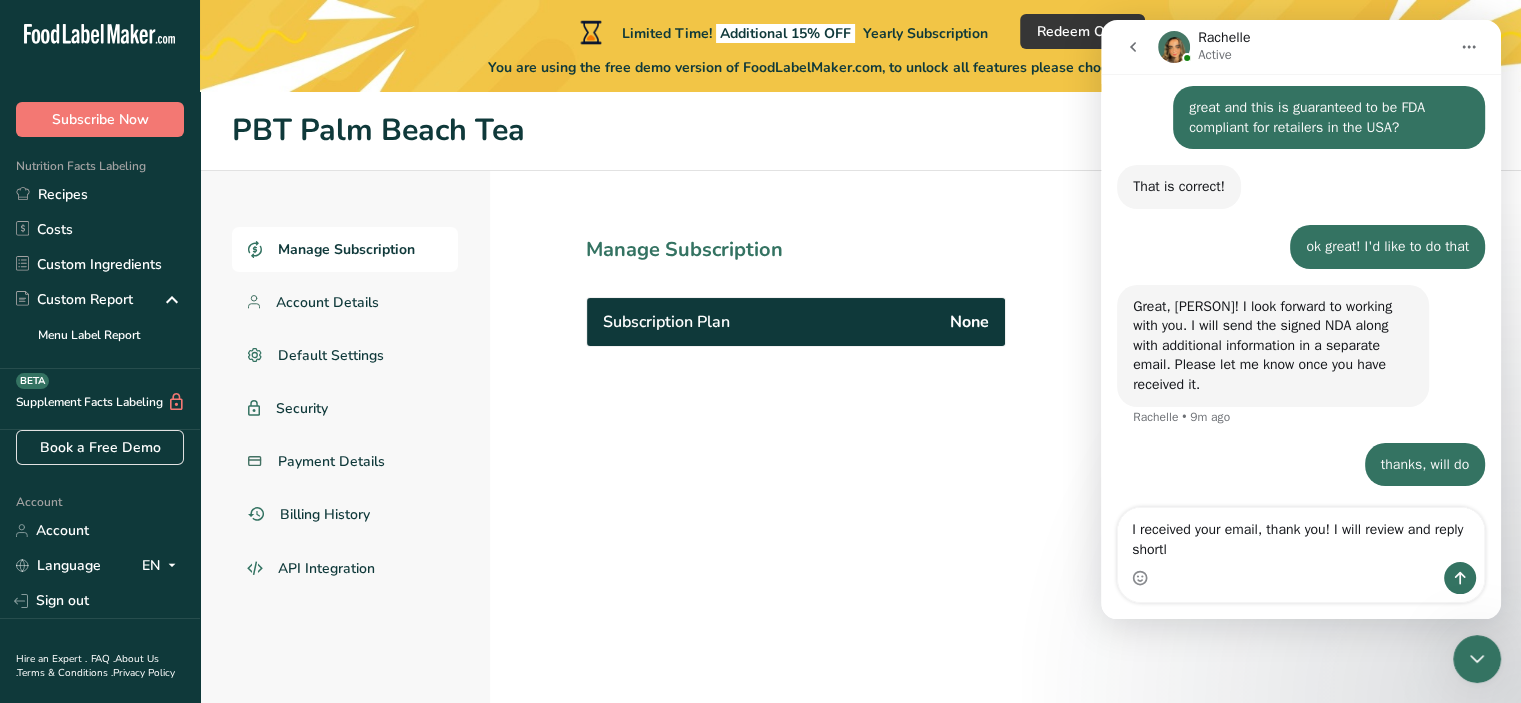 type on "I received your email, thank you! I will review and reply shortly" 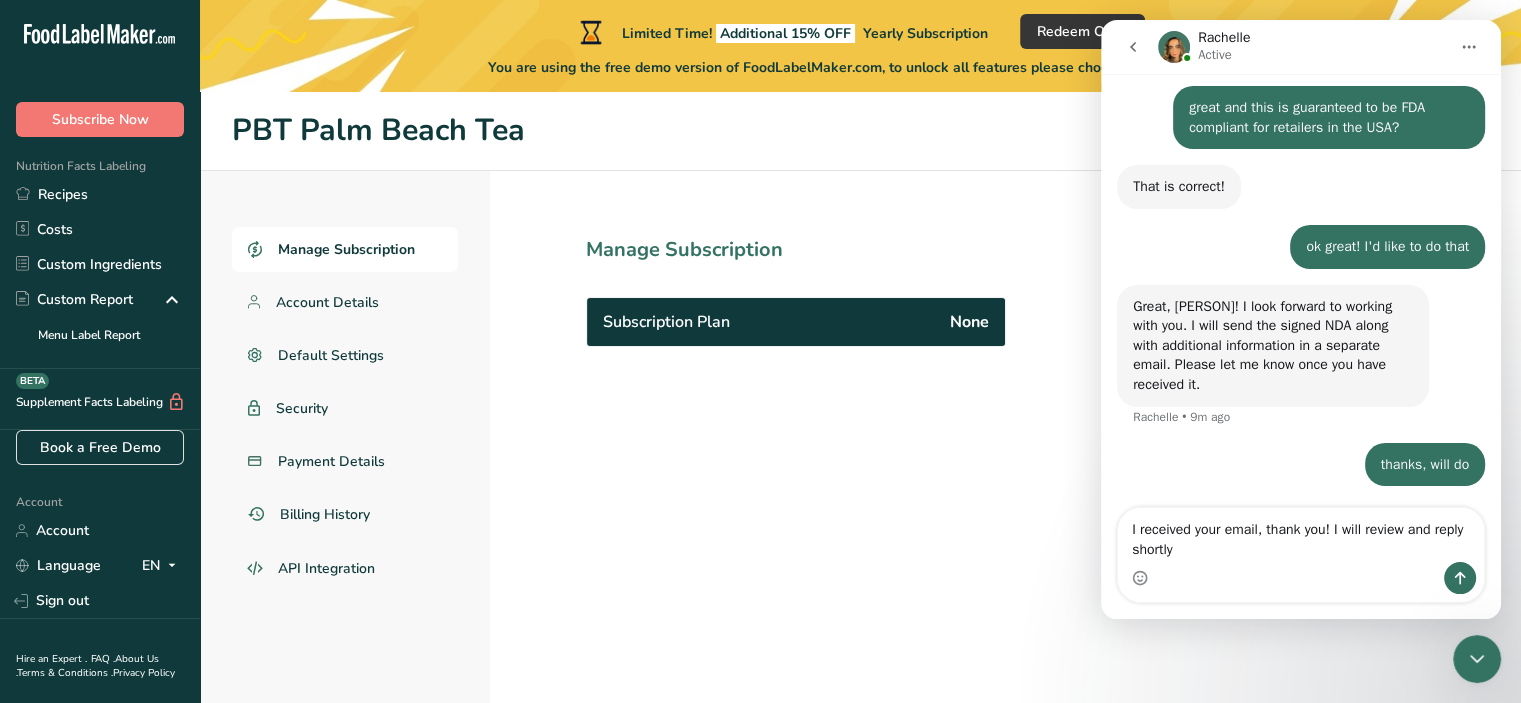type 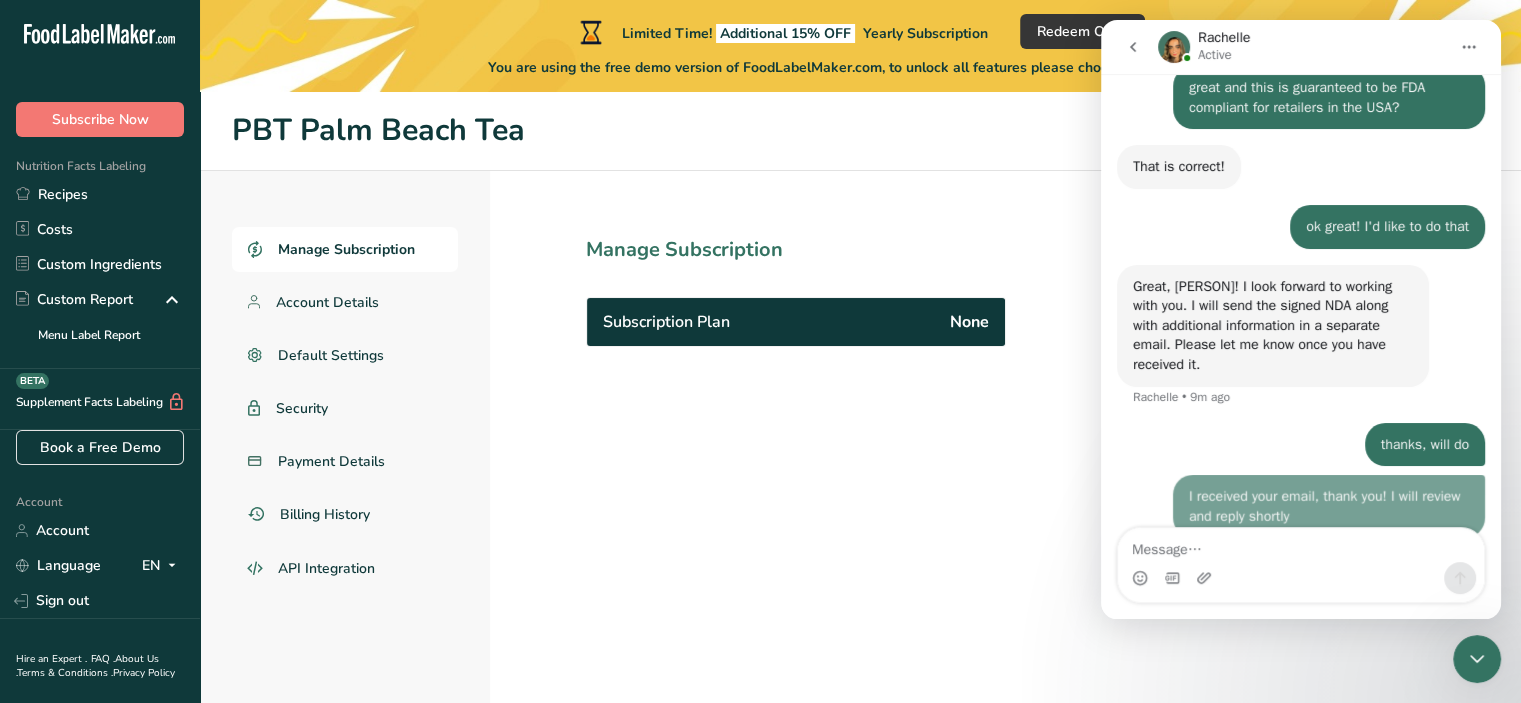 scroll, scrollTop: 1644, scrollLeft: 0, axis: vertical 